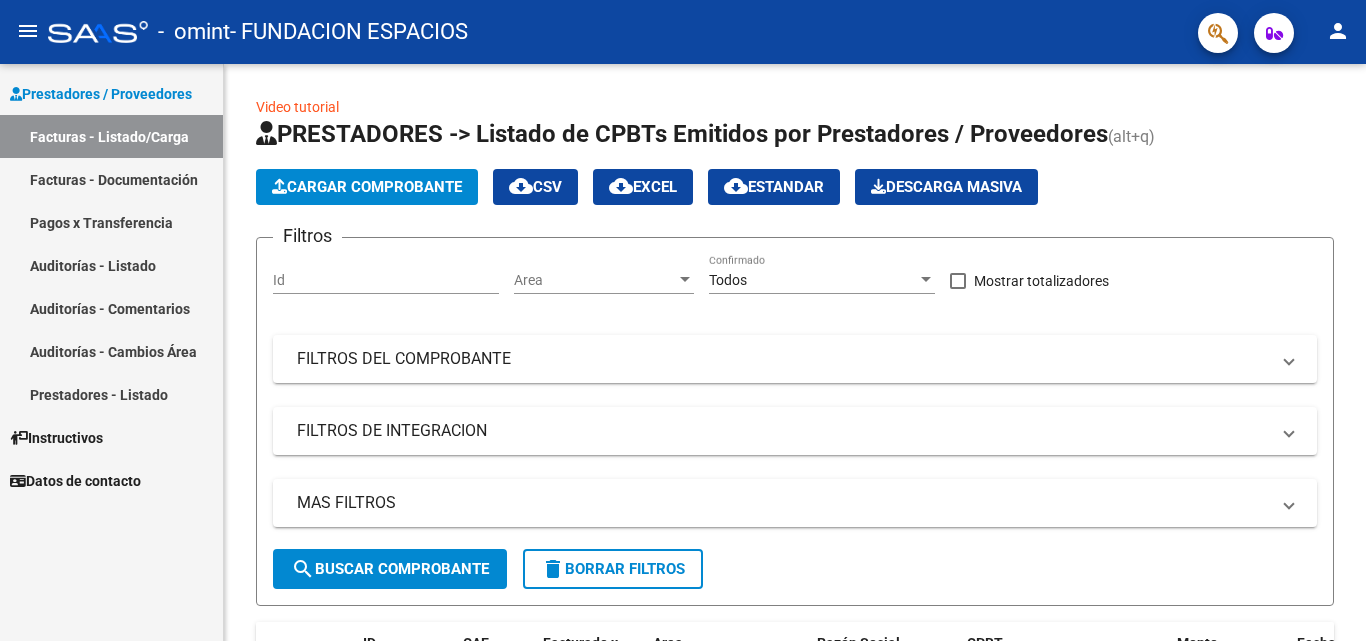 scroll, scrollTop: 0, scrollLeft: 0, axis: both 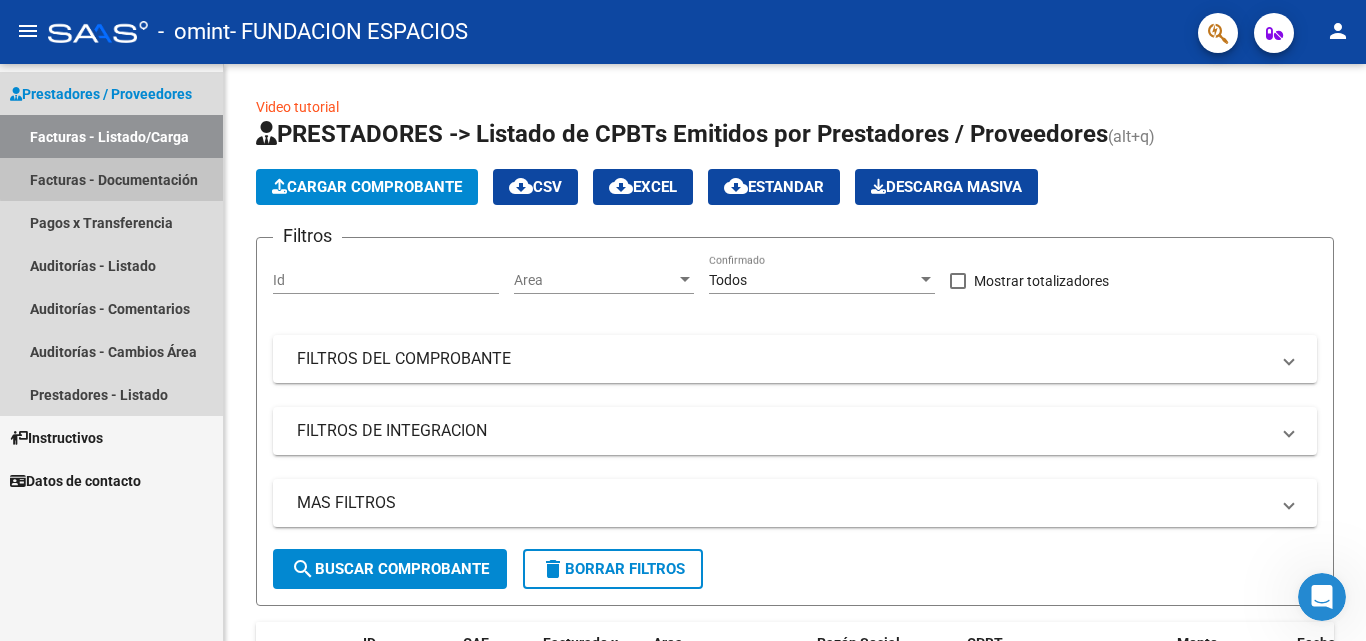 click on "Facturas - Documentación" at bounding box center [111, 179] 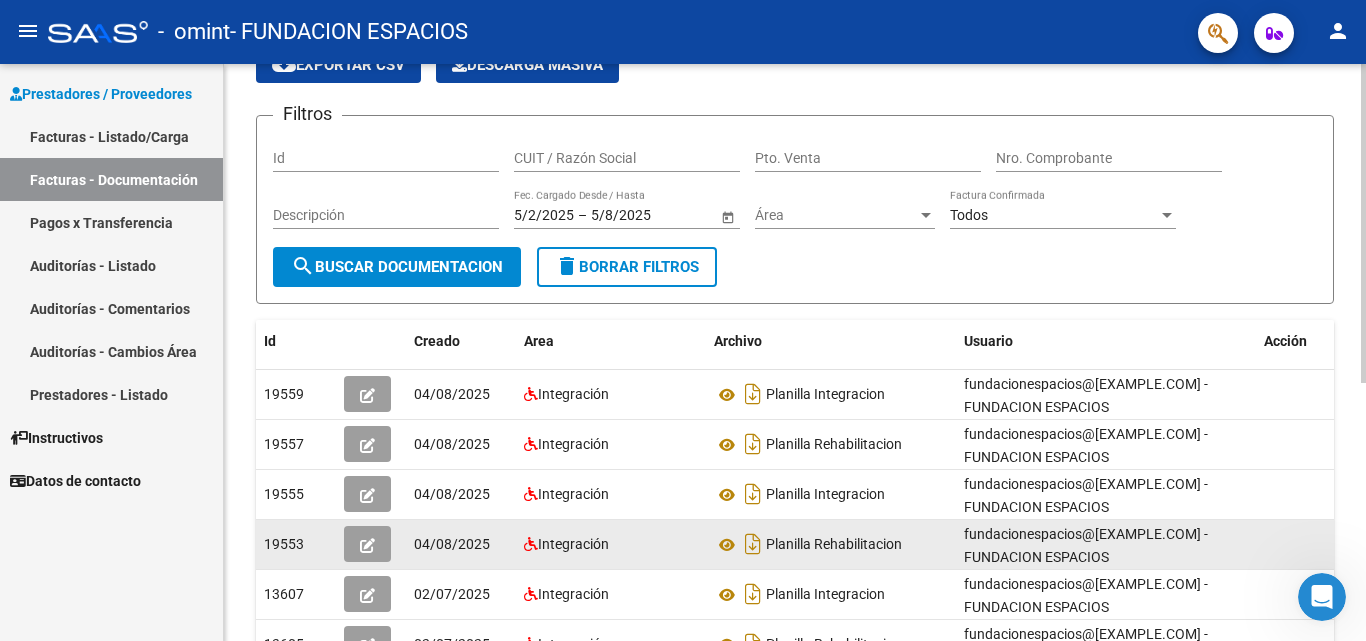 scroll, scrollTop: 200, scrollLeft: 0, axis: vertical 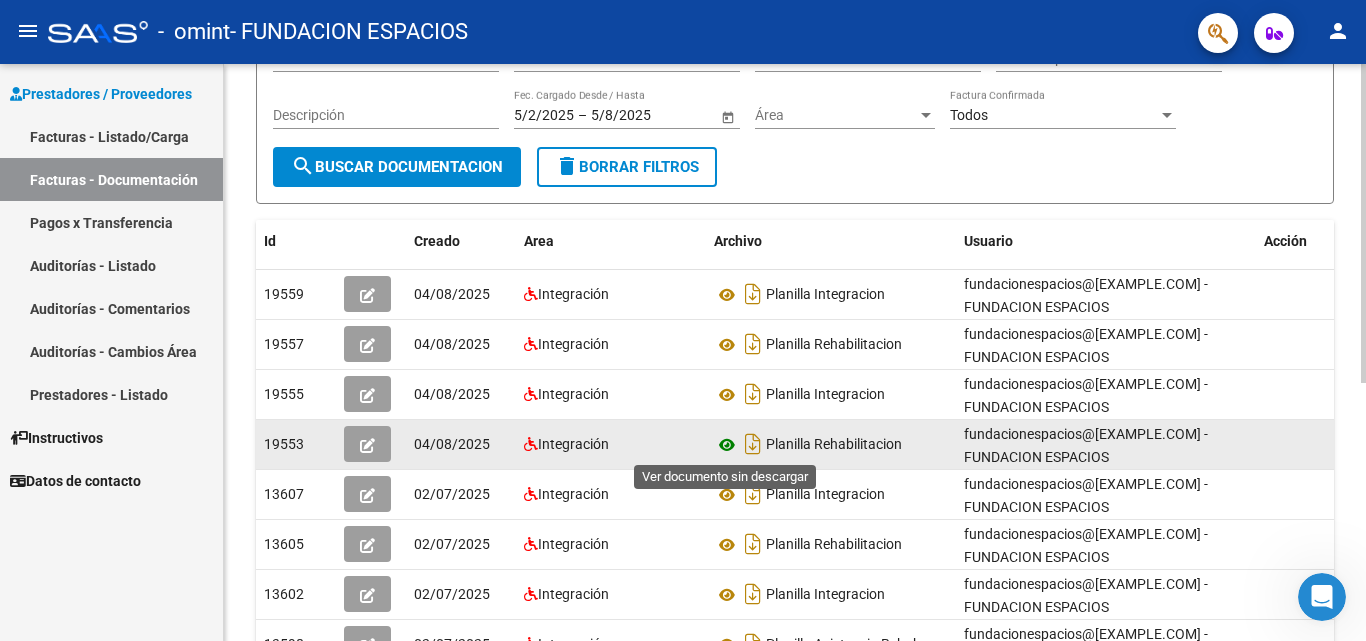 click 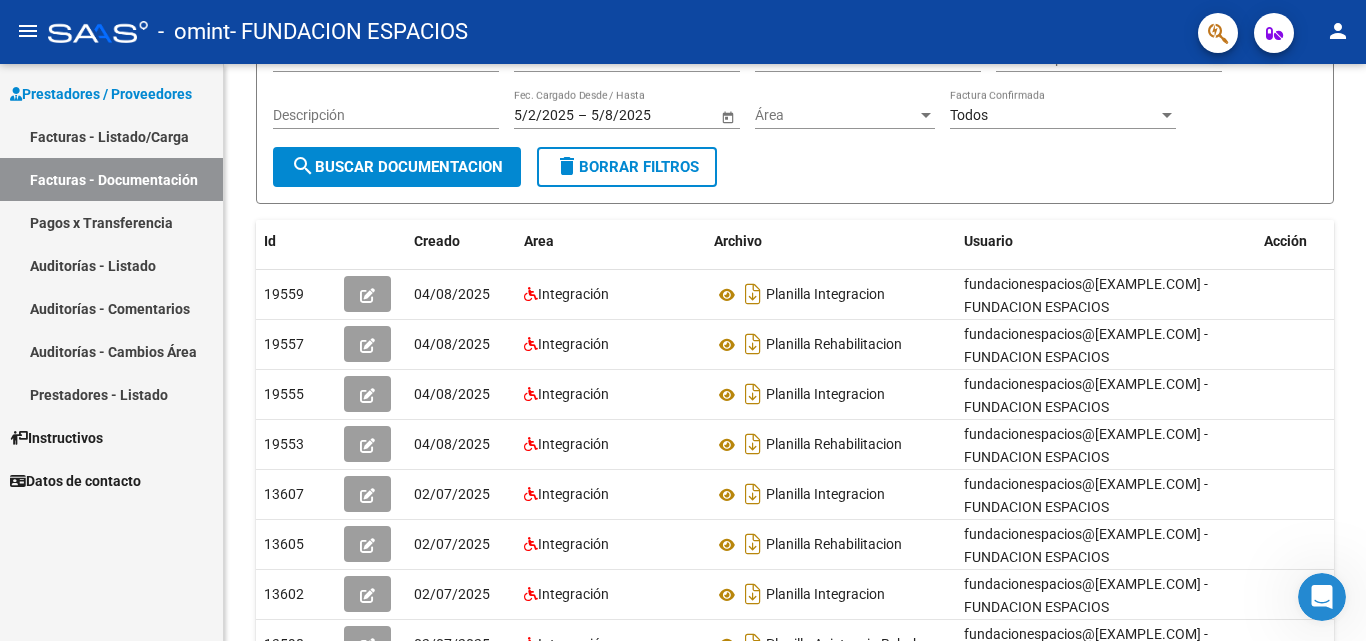 click on "Datos de contacto" at bounding box center (75, 481) 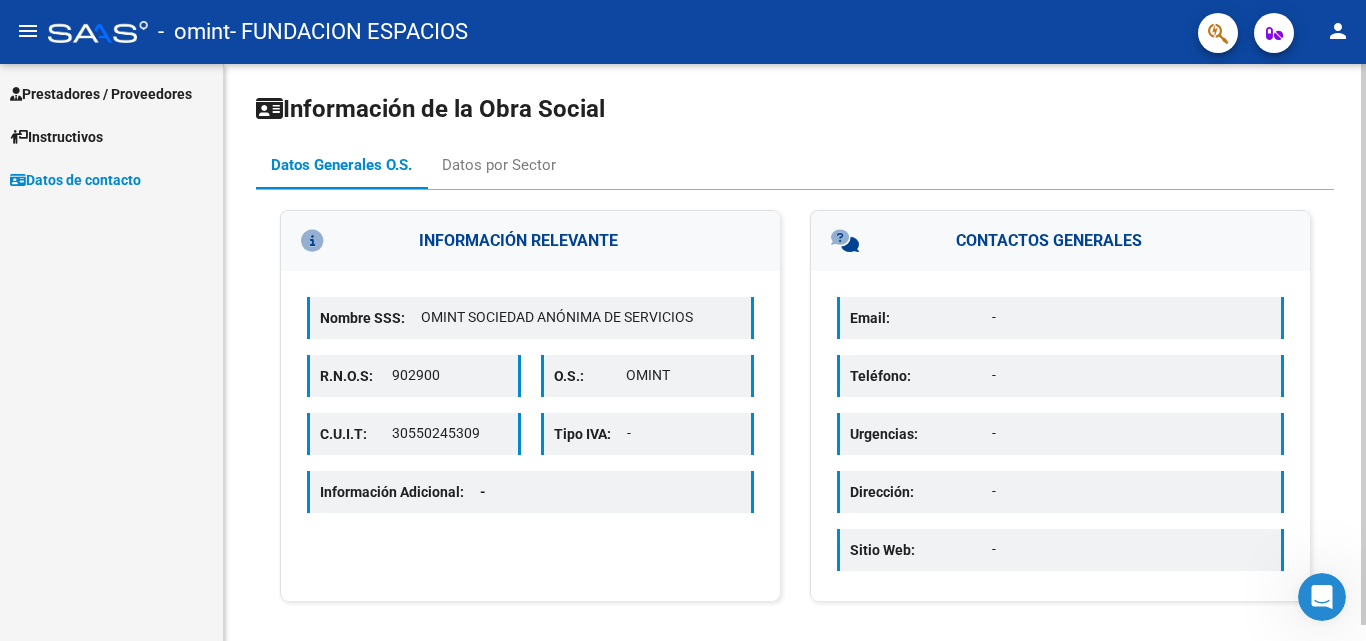 scroll, scrollTop: 0, scrollLeft: 0, axis: both 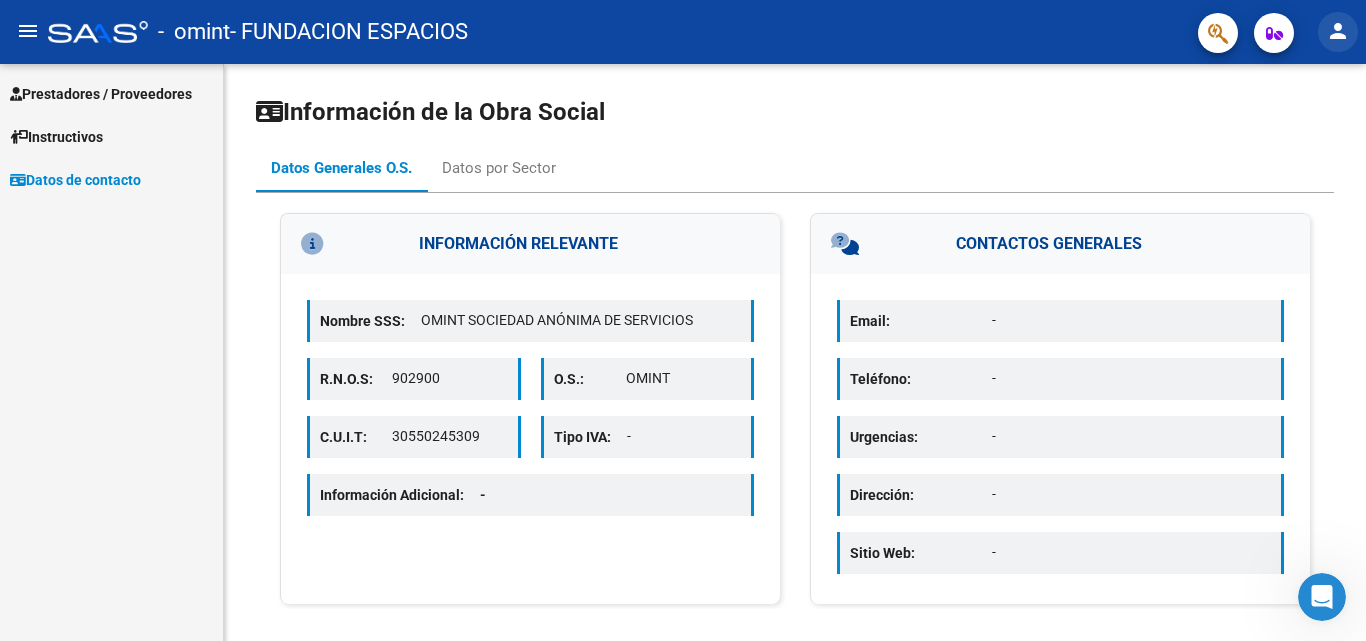 click on "person" 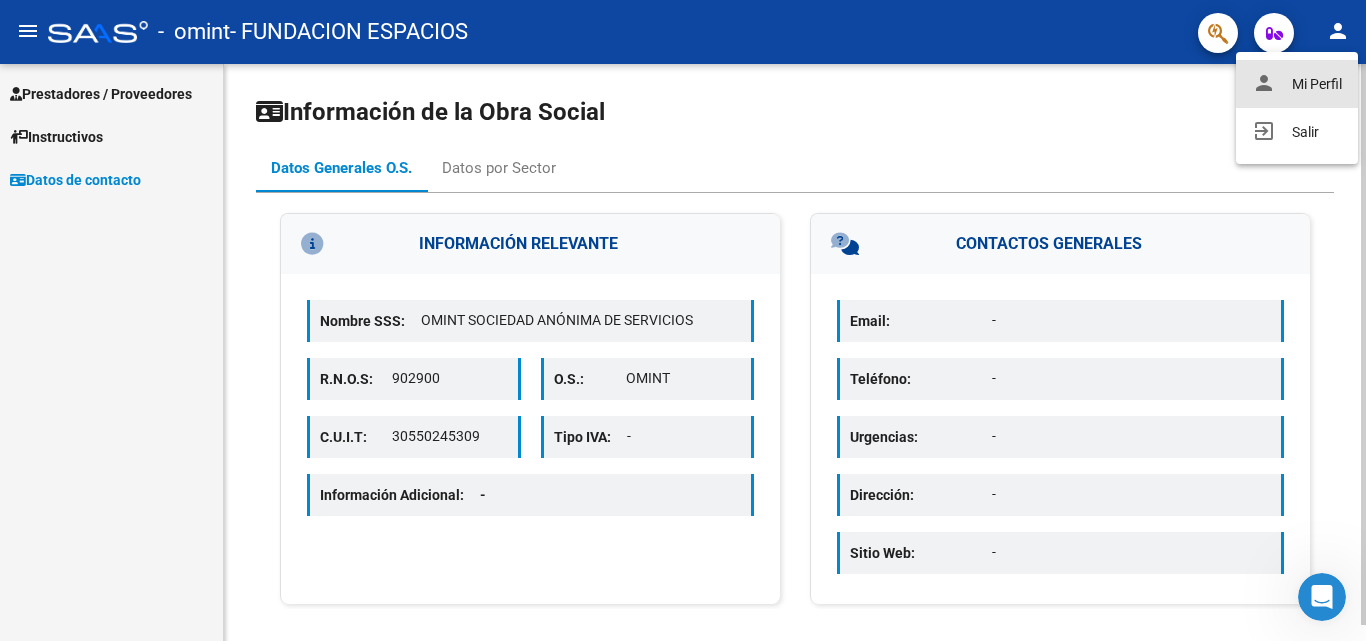 click on "person  Mi Perfil" at bounding box center (1297, 84) 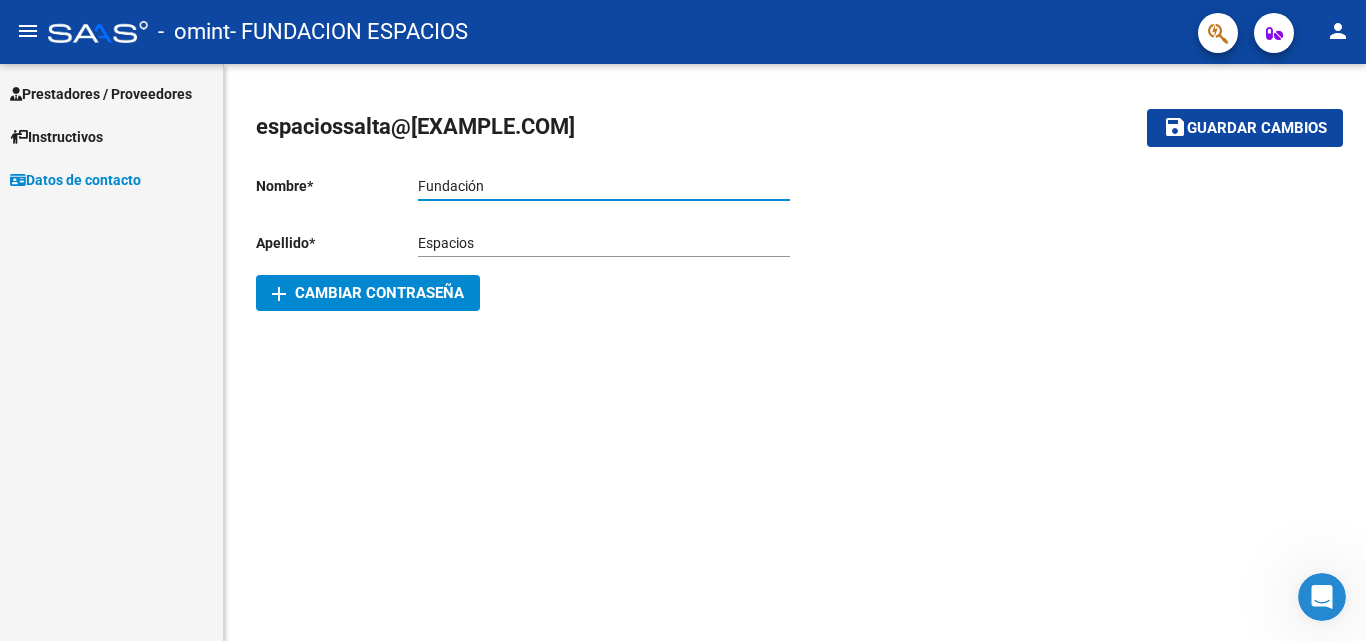 click on "Fundación" at bounding box center (604, 186) 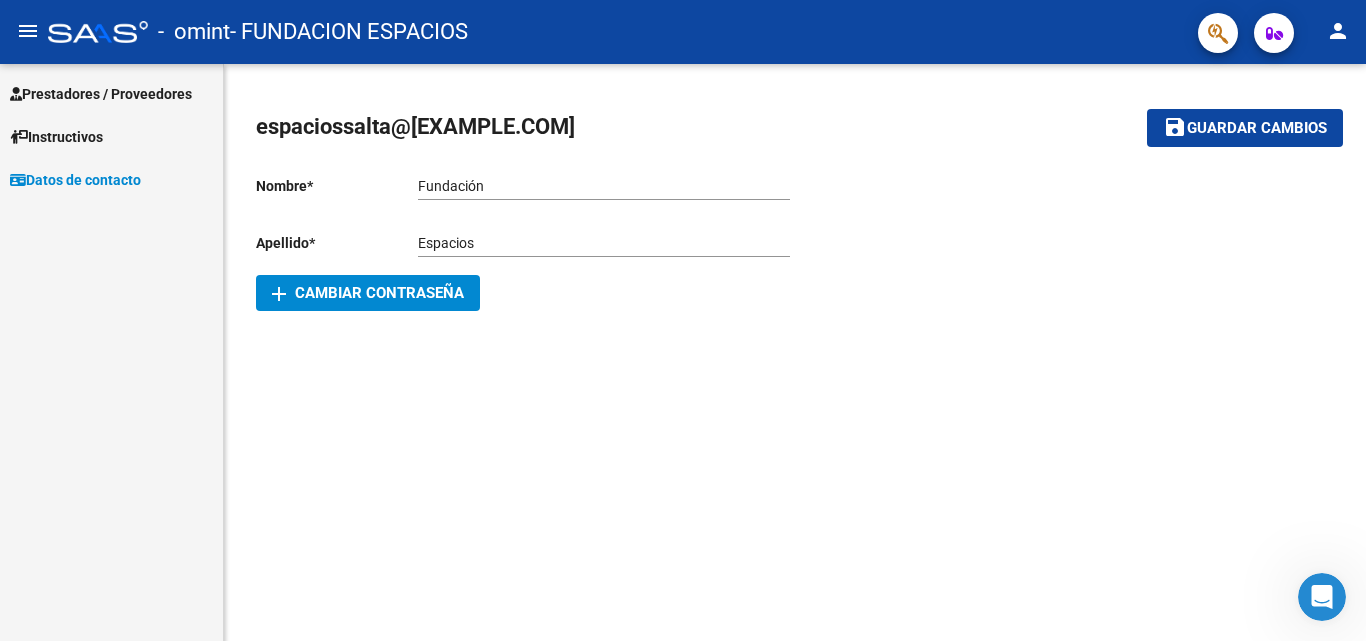 click on "Espacios Ingresar apellido" 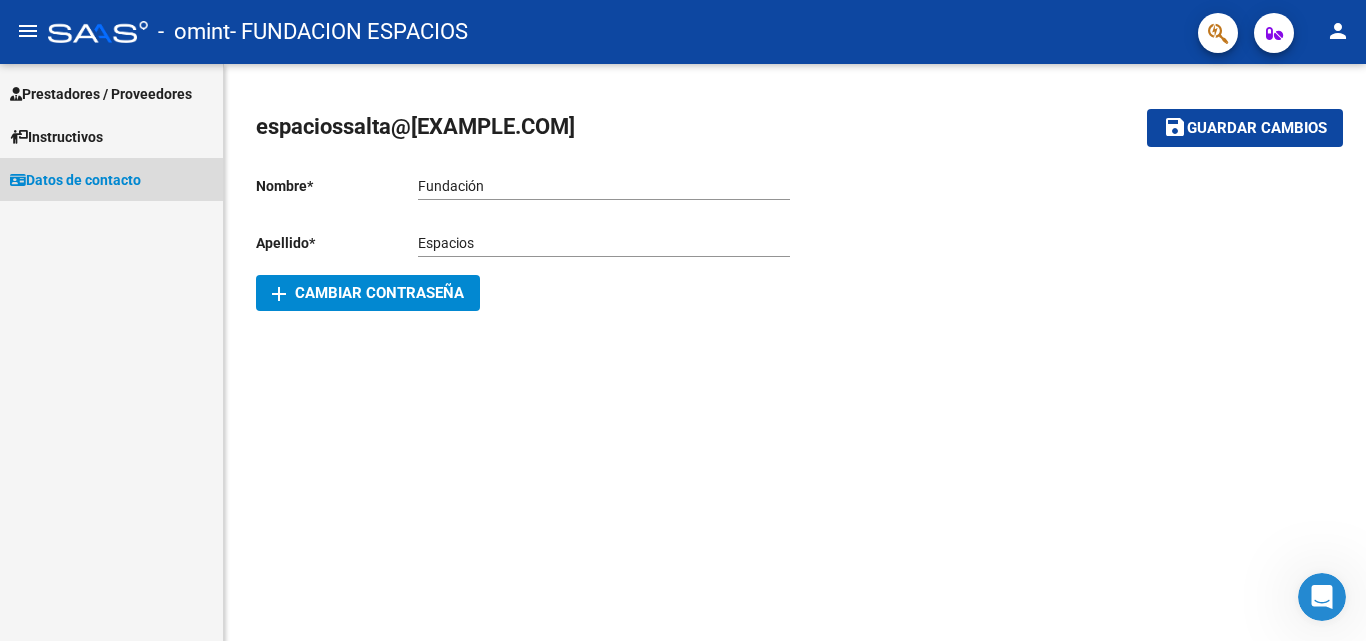 click on "Datos de contacto" at bounding box center [75, 180] 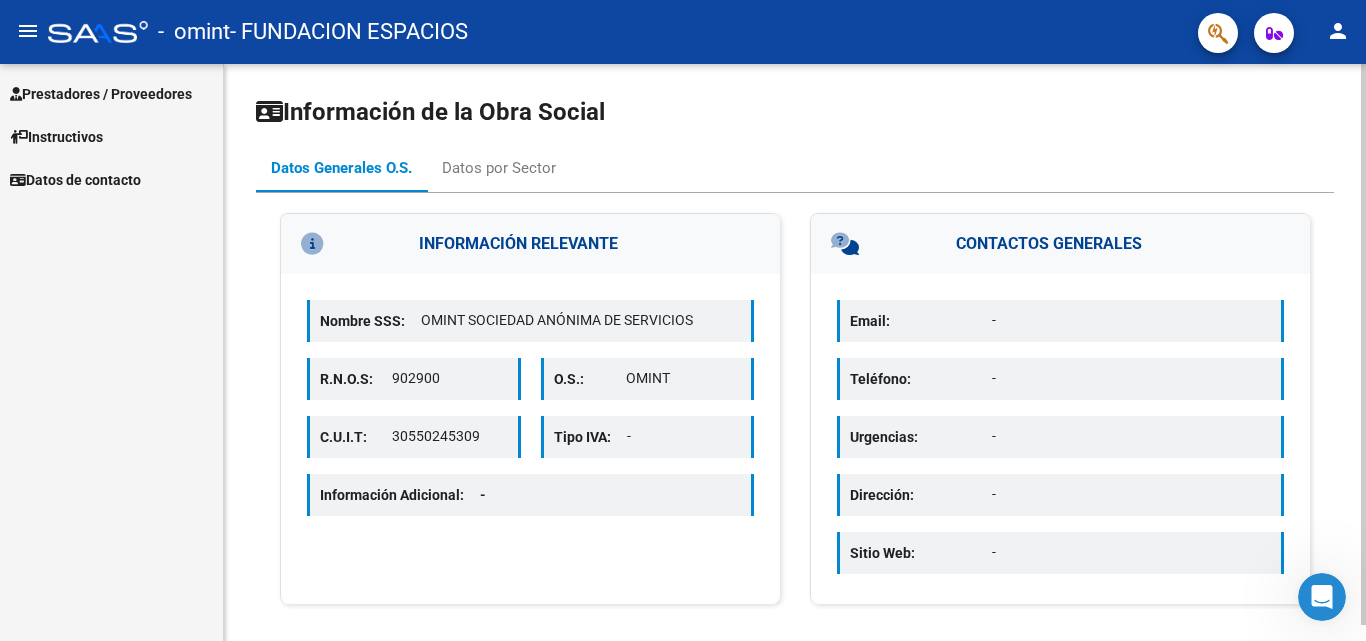 click at bounding box center [348, 244] 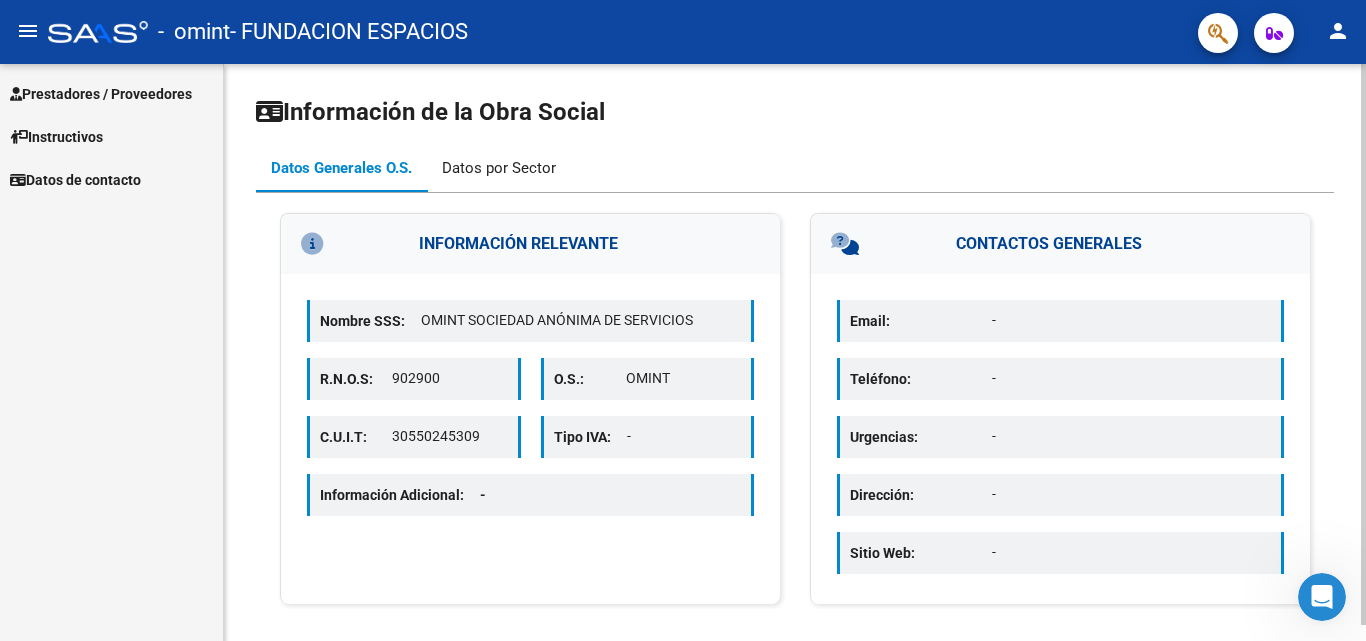 click on "Datos por Sector" at bounding box center (499, 168) 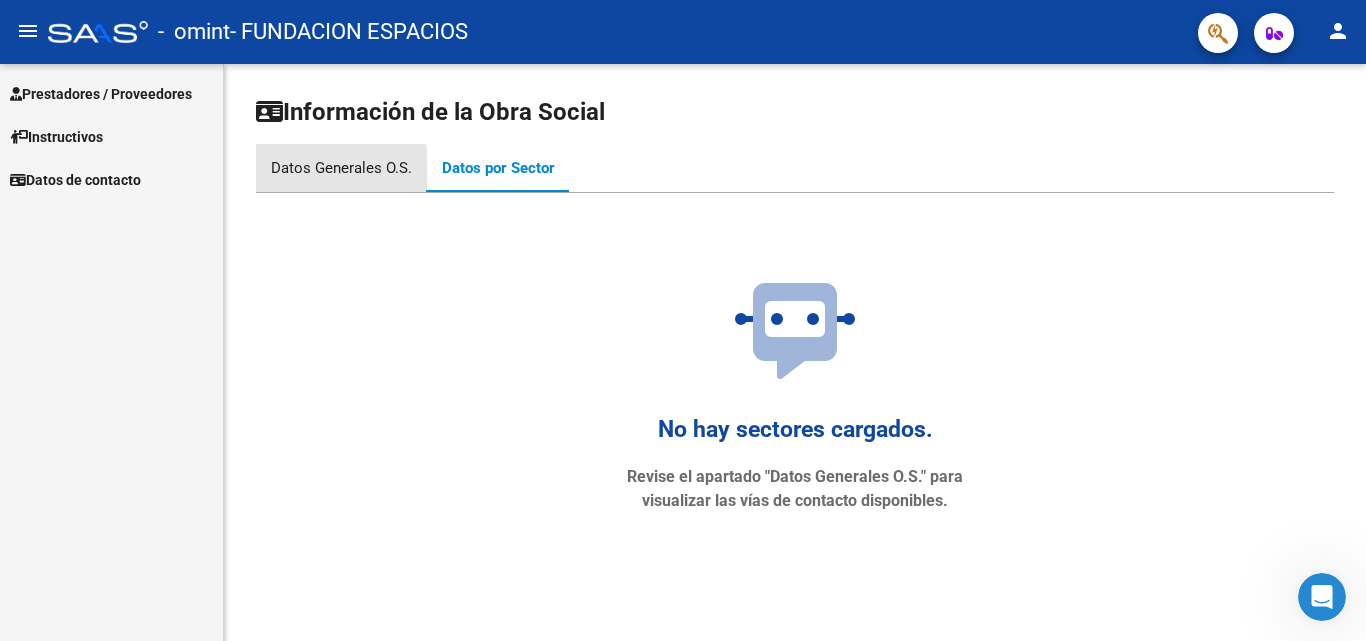 click on "Datos Generales O.S." at bounding box center [341, 168] 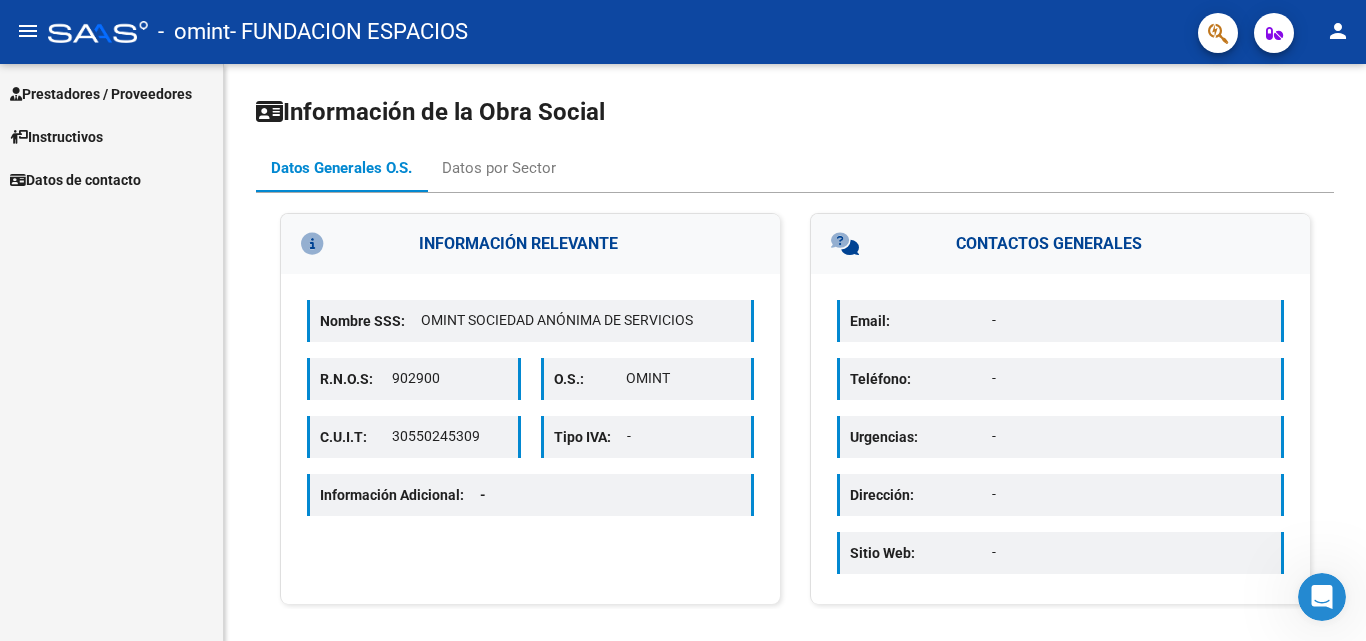 click 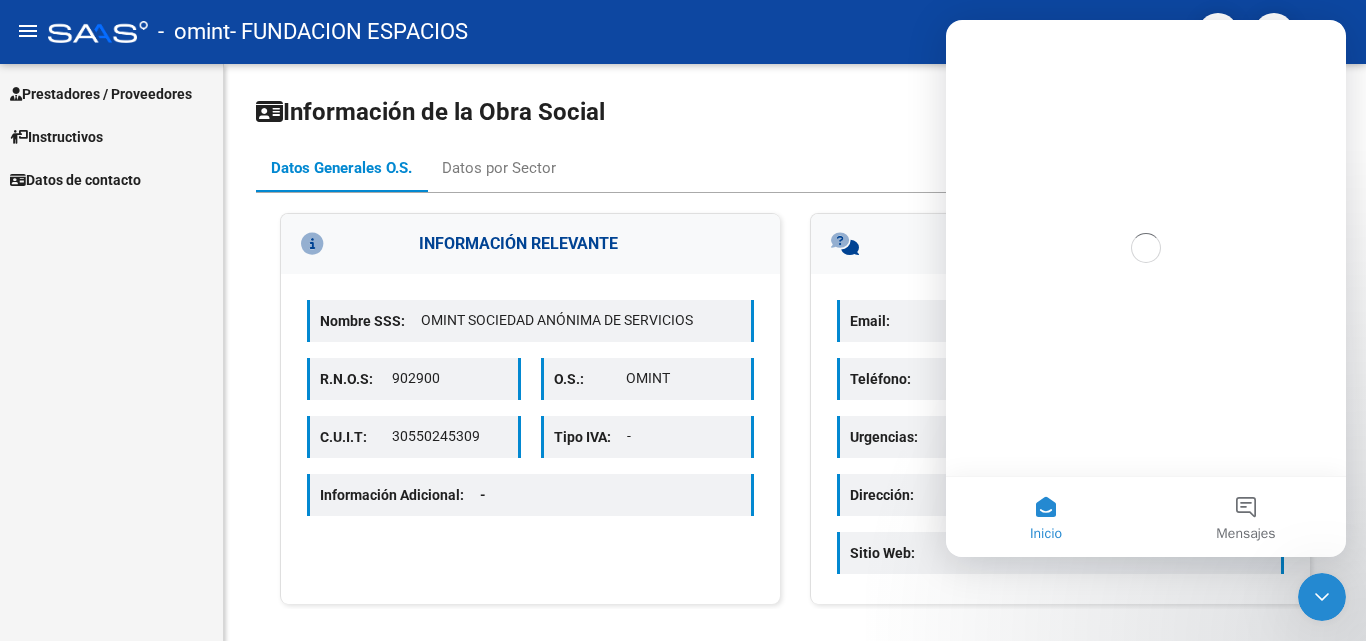 scroll, scrollTop: 0, scrollLeft: 0, axis: both 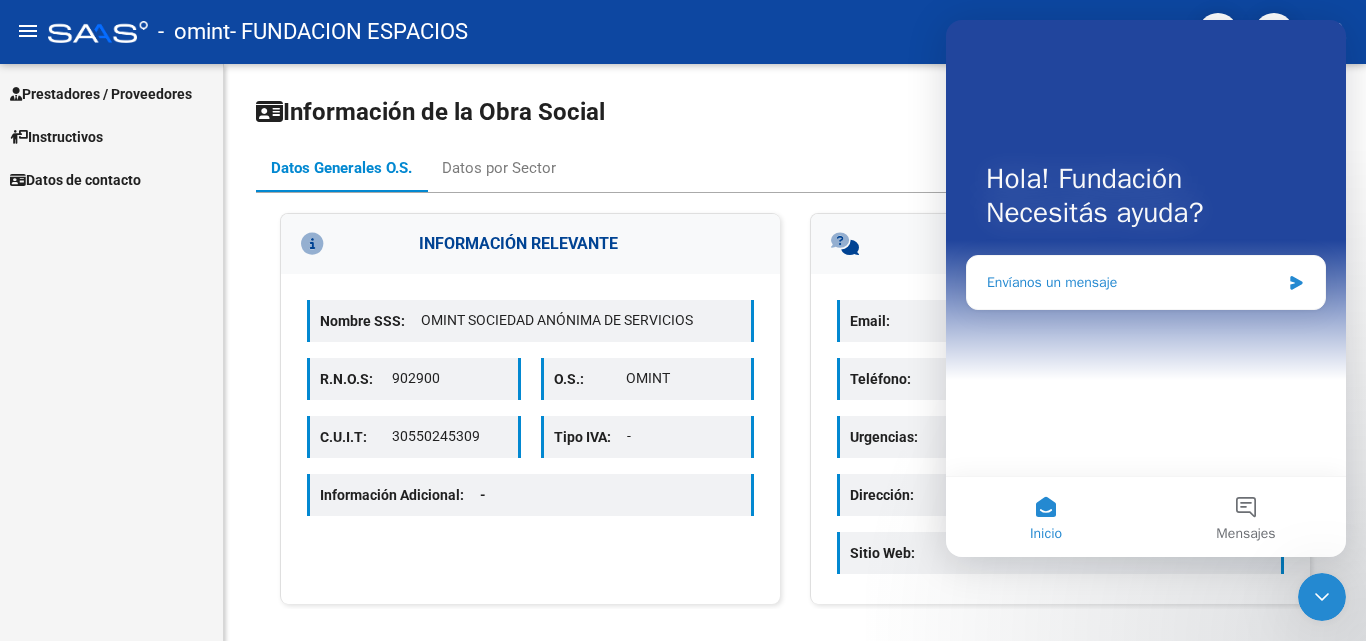 click on "Envíanos un mensaje" at bounding box center (1133, 282) 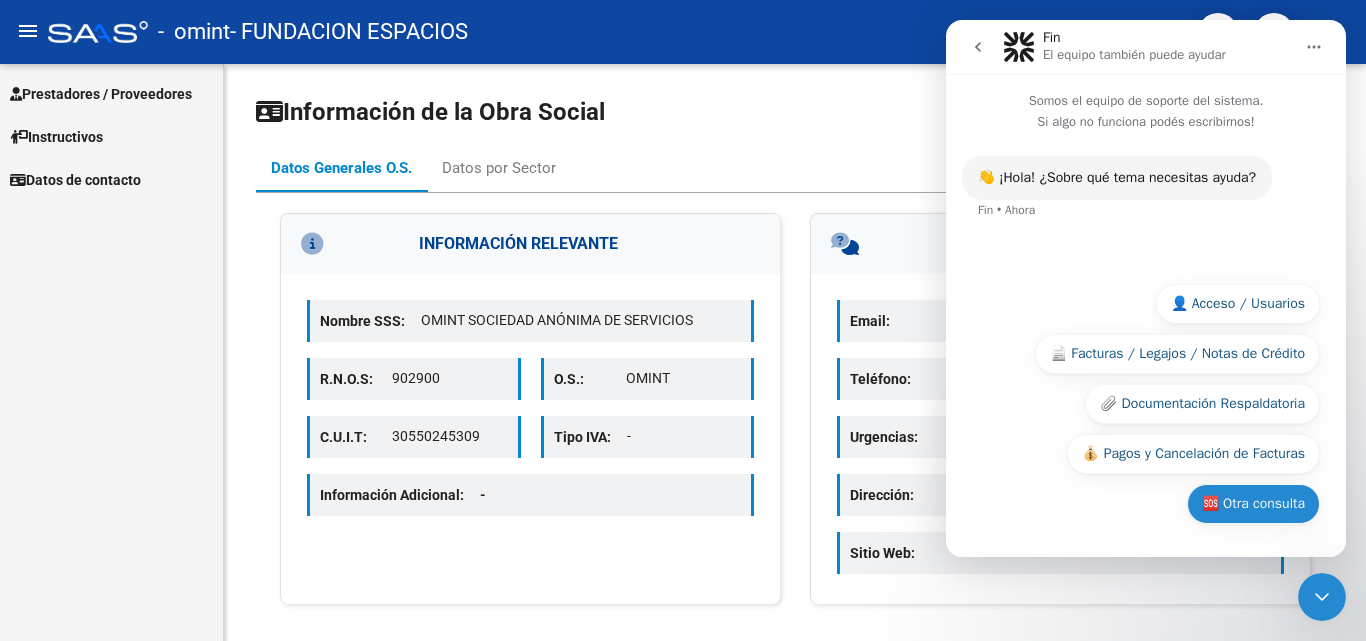 click on "🆘 Otra consulta" at bounding box center [1253, 504] 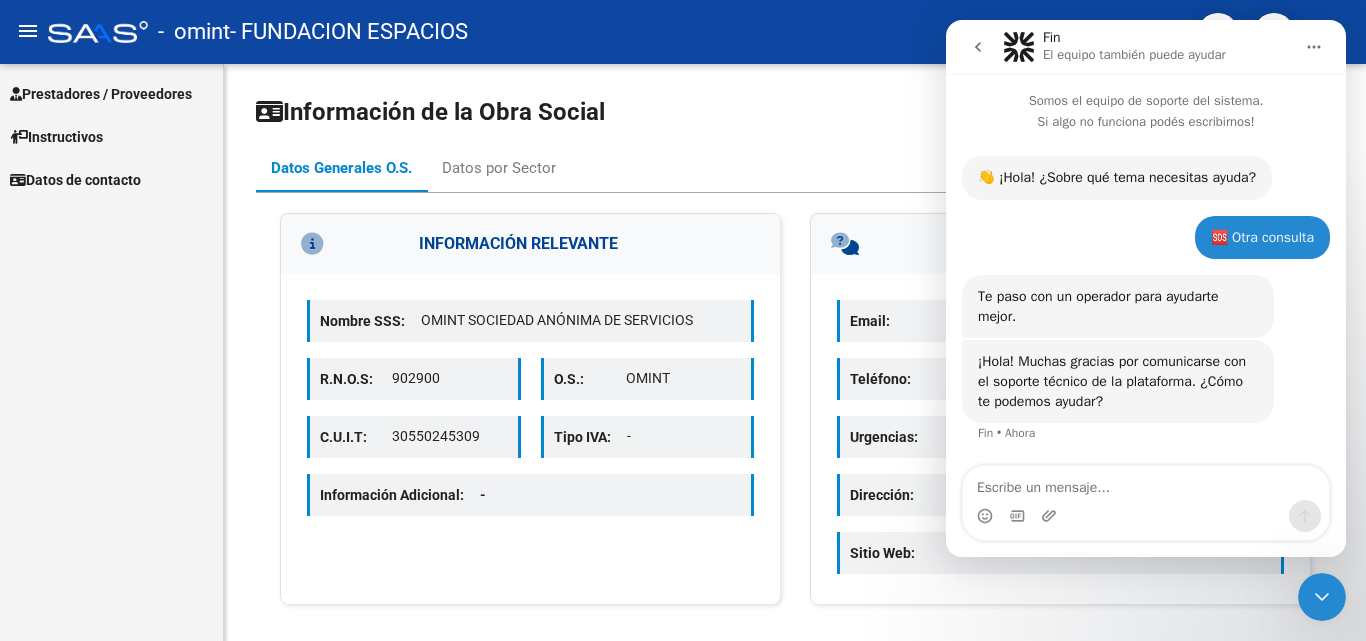 click at bounding box center (1146, 483) 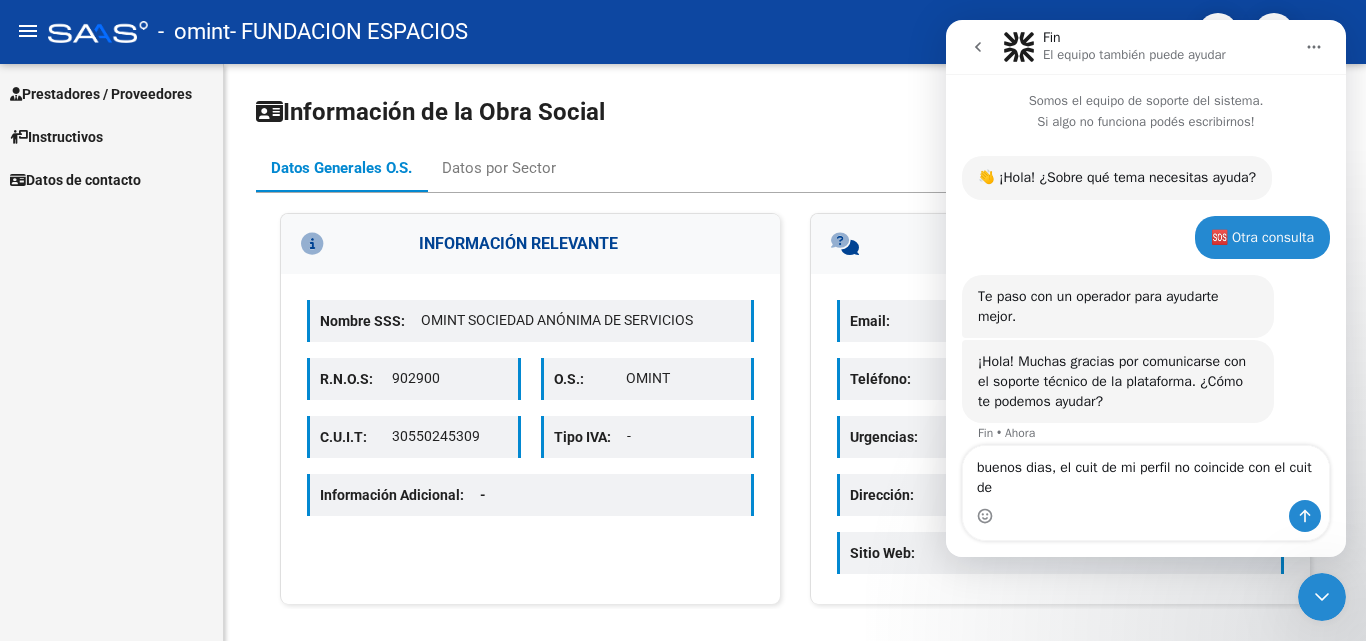 scroll, scrollTop: 19, scrollLeft: 0, axis: vertical 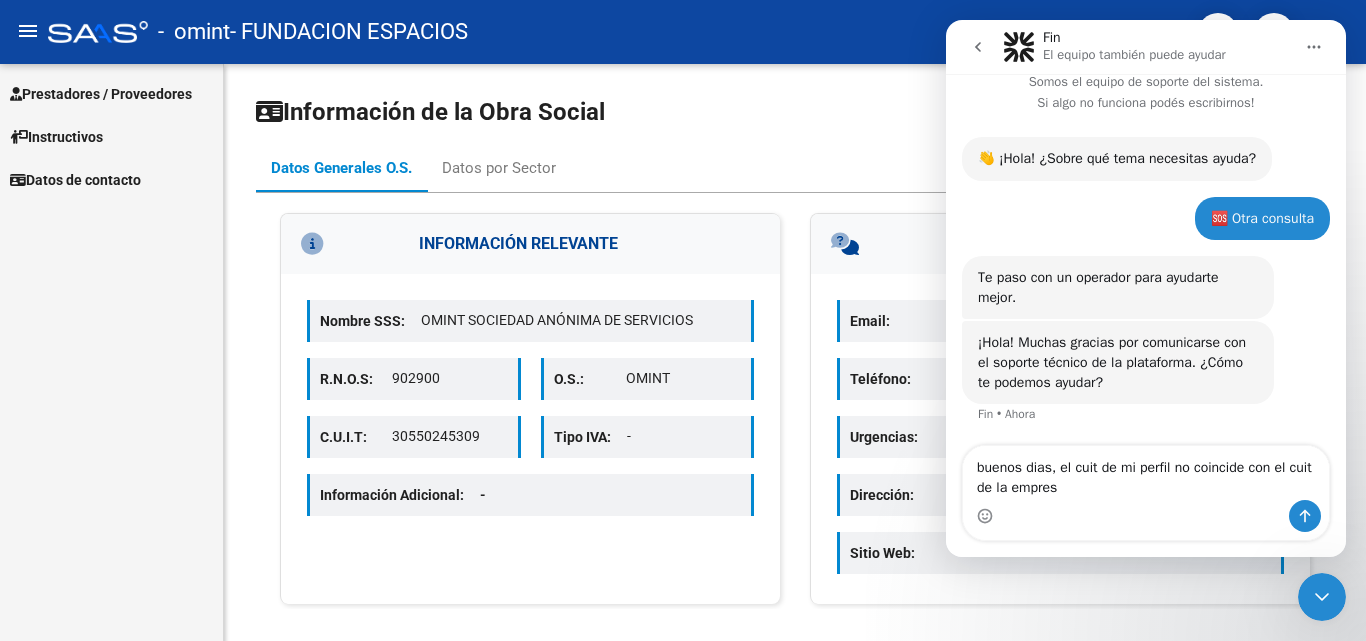 type on "buenos dias, el cuit de mi perfil no coincide con el cuit de la empresa" 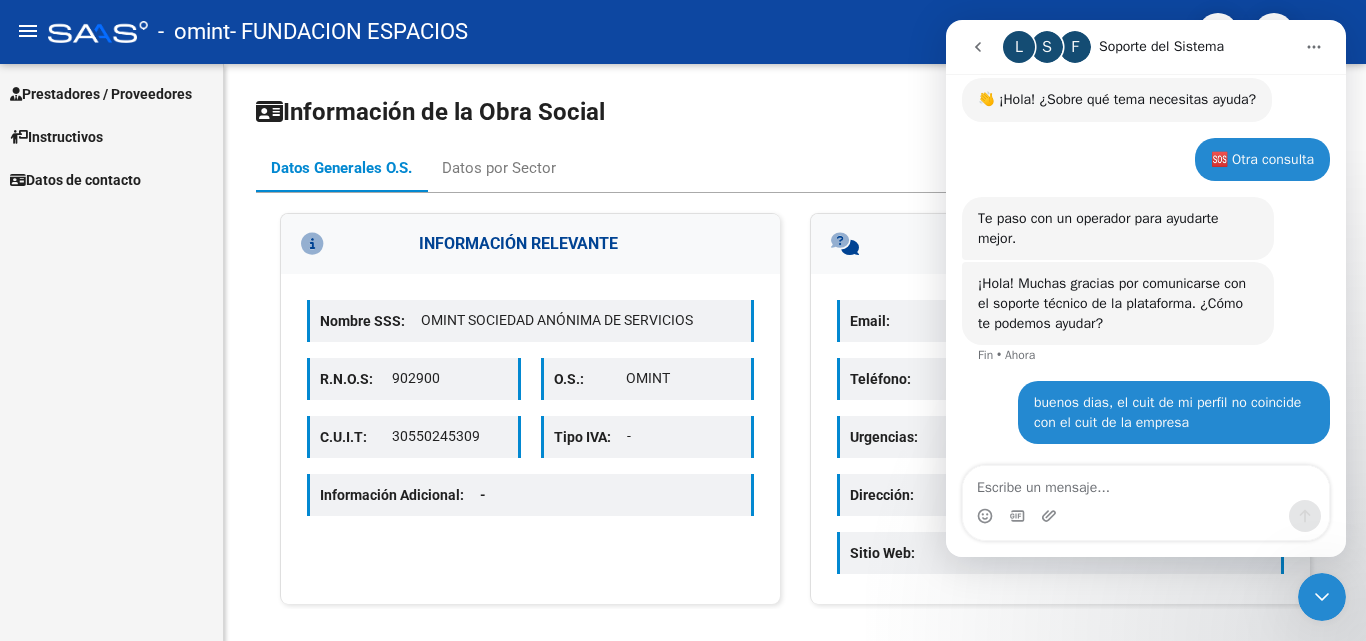 scroll, scrollTop: 78, scrollLeft: 0, axis: vertical 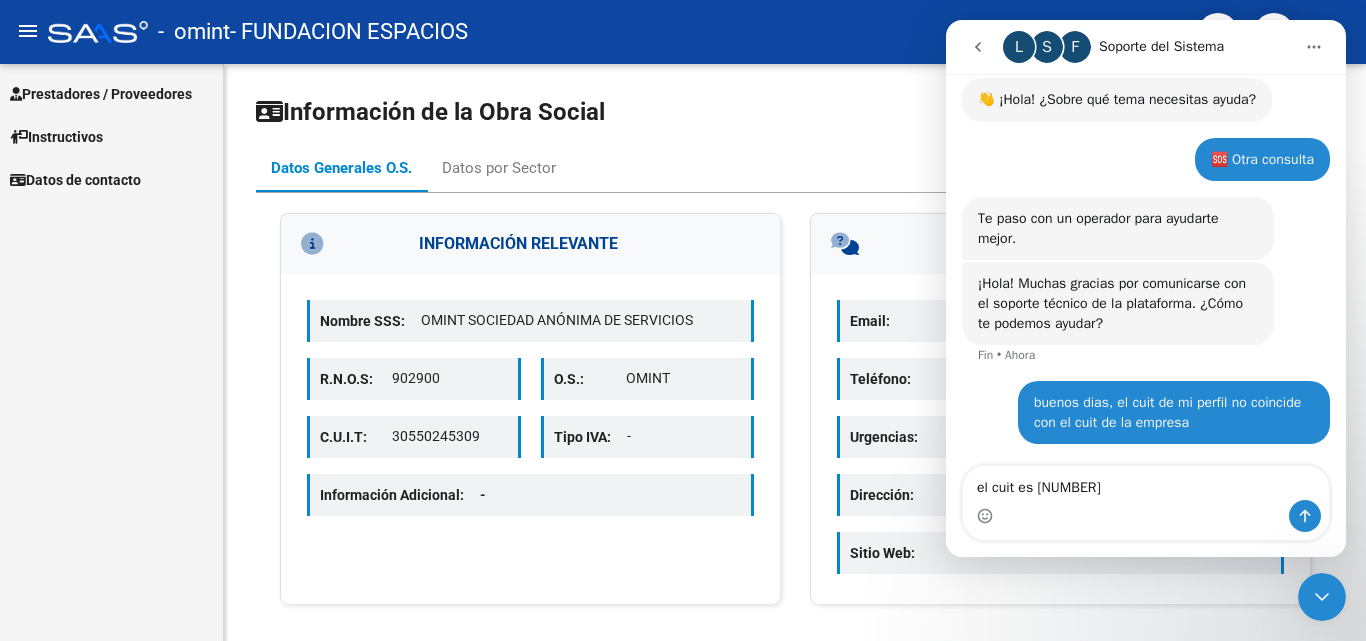 type on "el cuit es [NUMBER]" 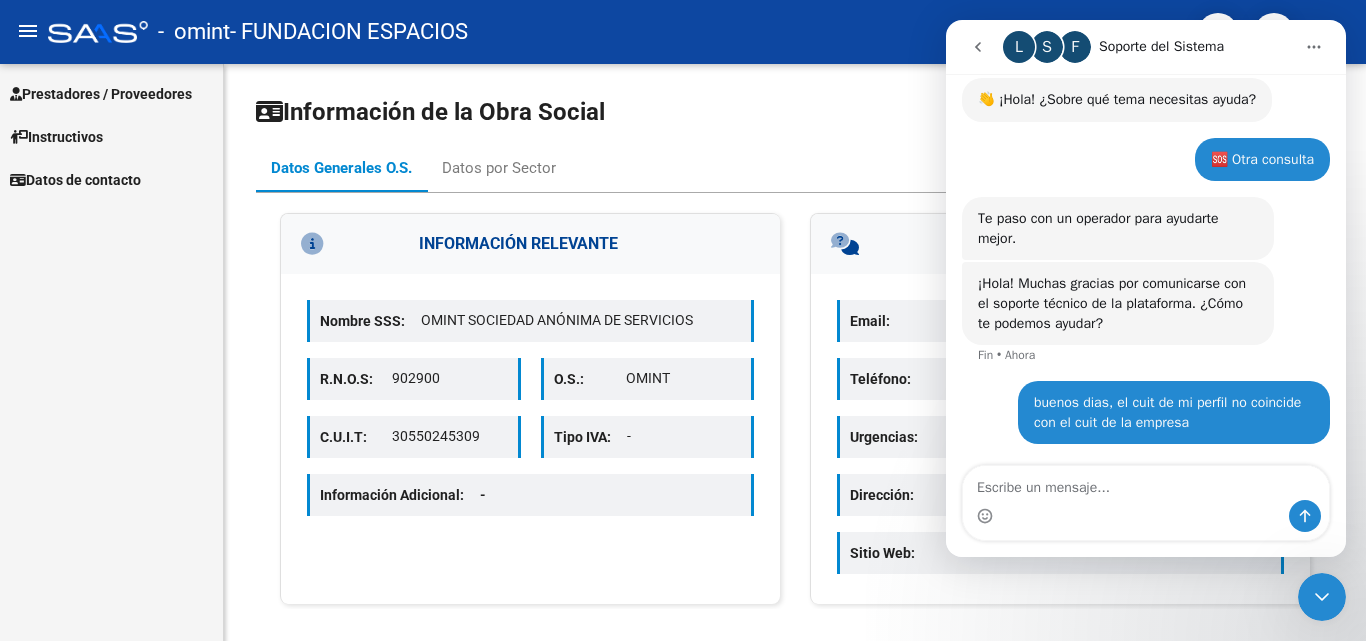 scroll, scrollTop: 124, scrollLeft: 0, axis: vertical 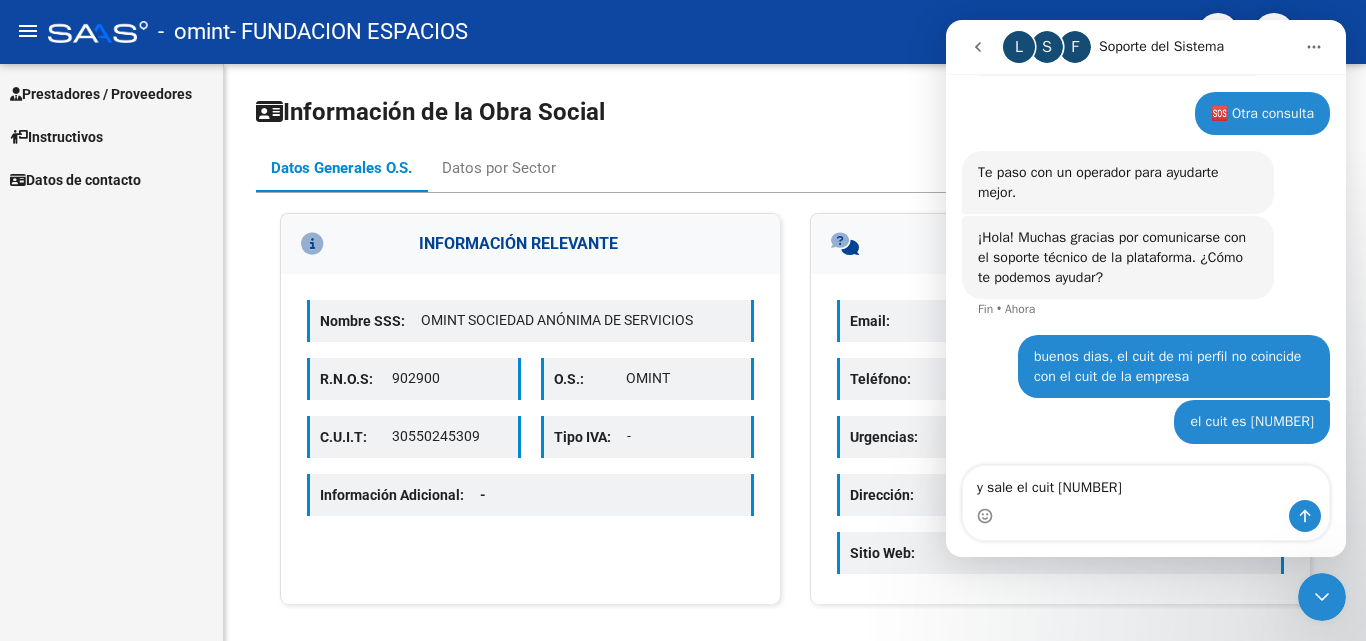type on "y sale el cuit [NUMBER]" 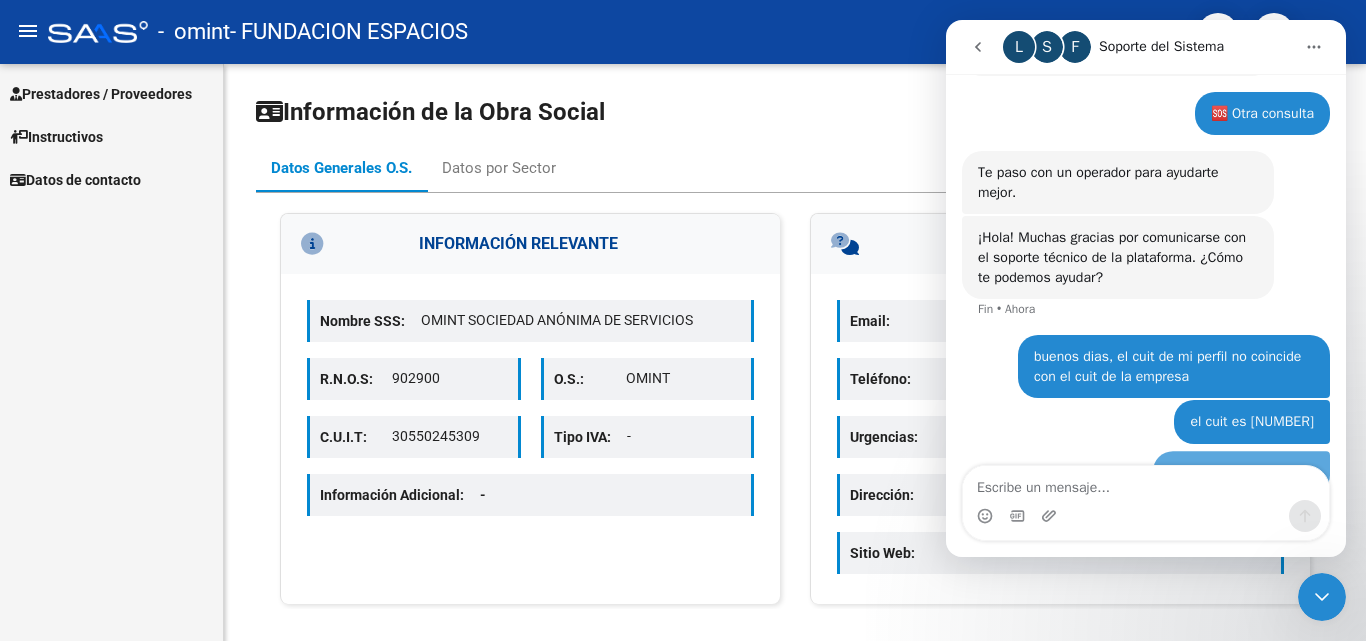 scroll, scrollTop: 170, scrollLeft: 0, axis: vertical 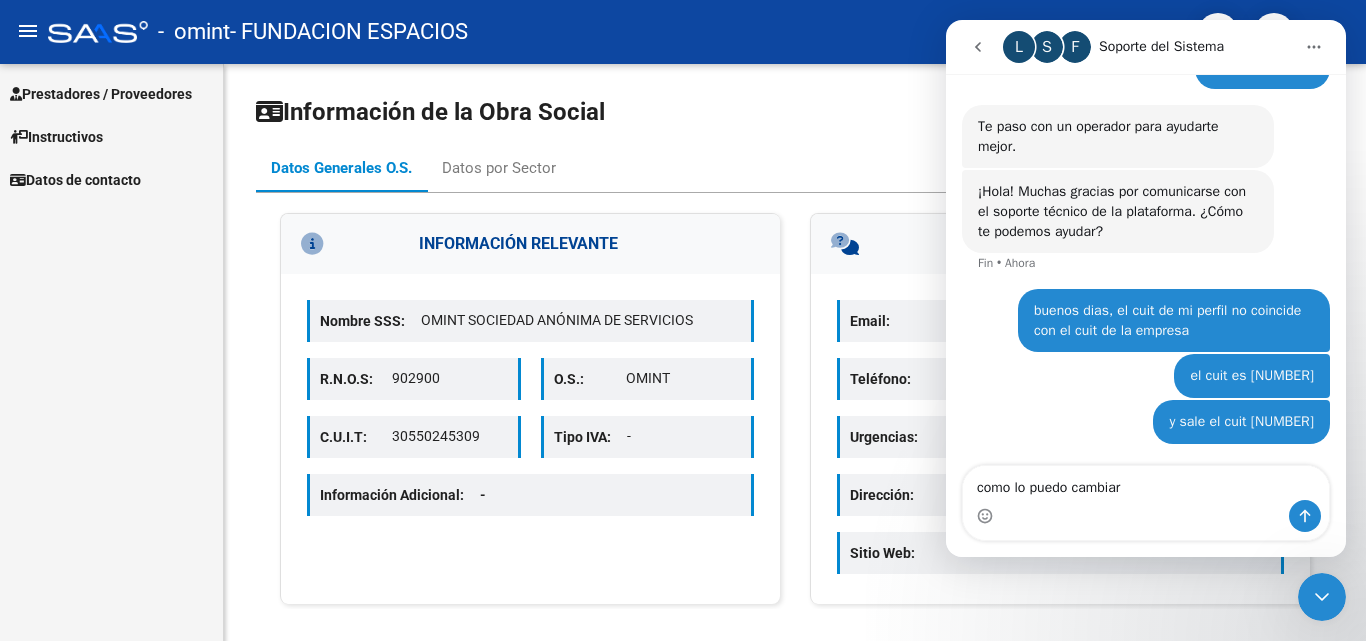 type on "como lo puedo cambiar?" 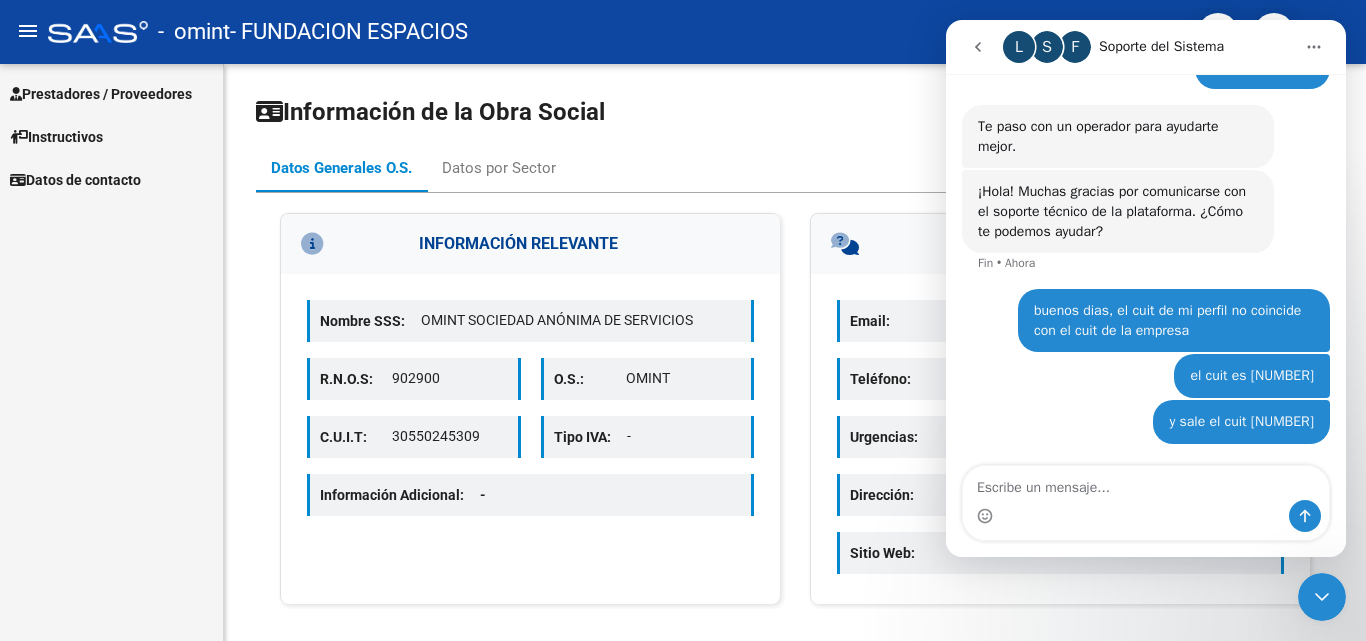 scroll, scrollTop: 215, scrollLeft: 0, axis: vertical 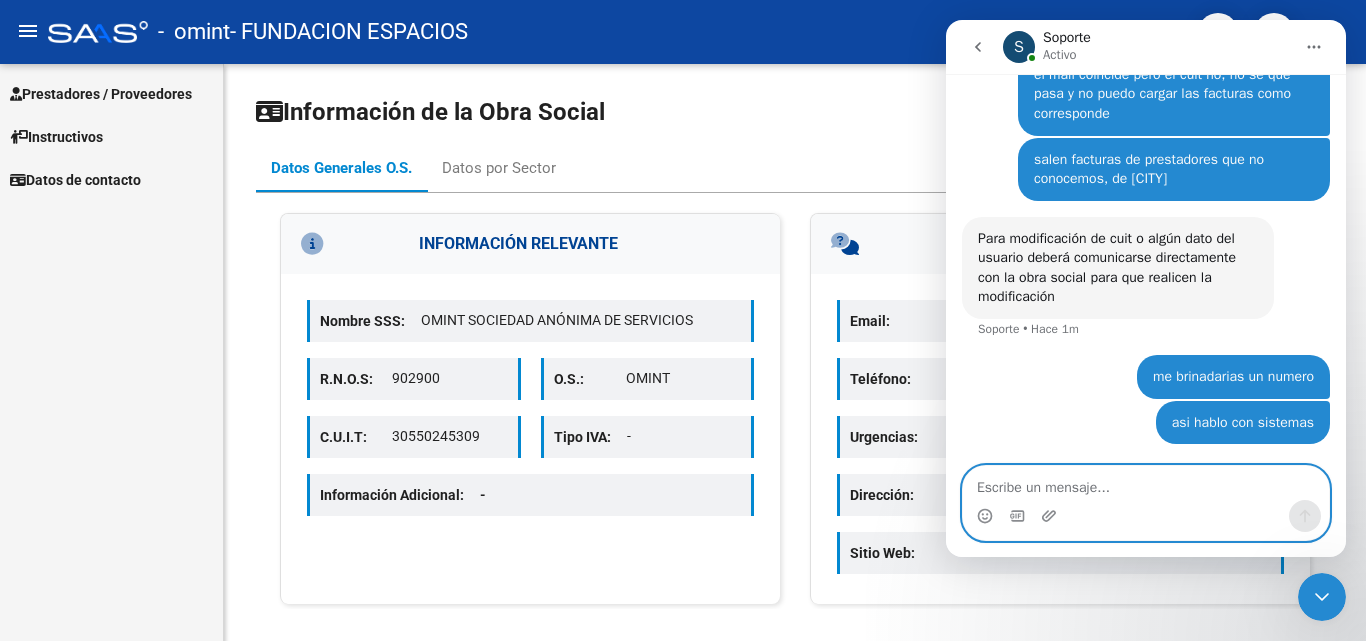 click at bounding box center (1146, 483) 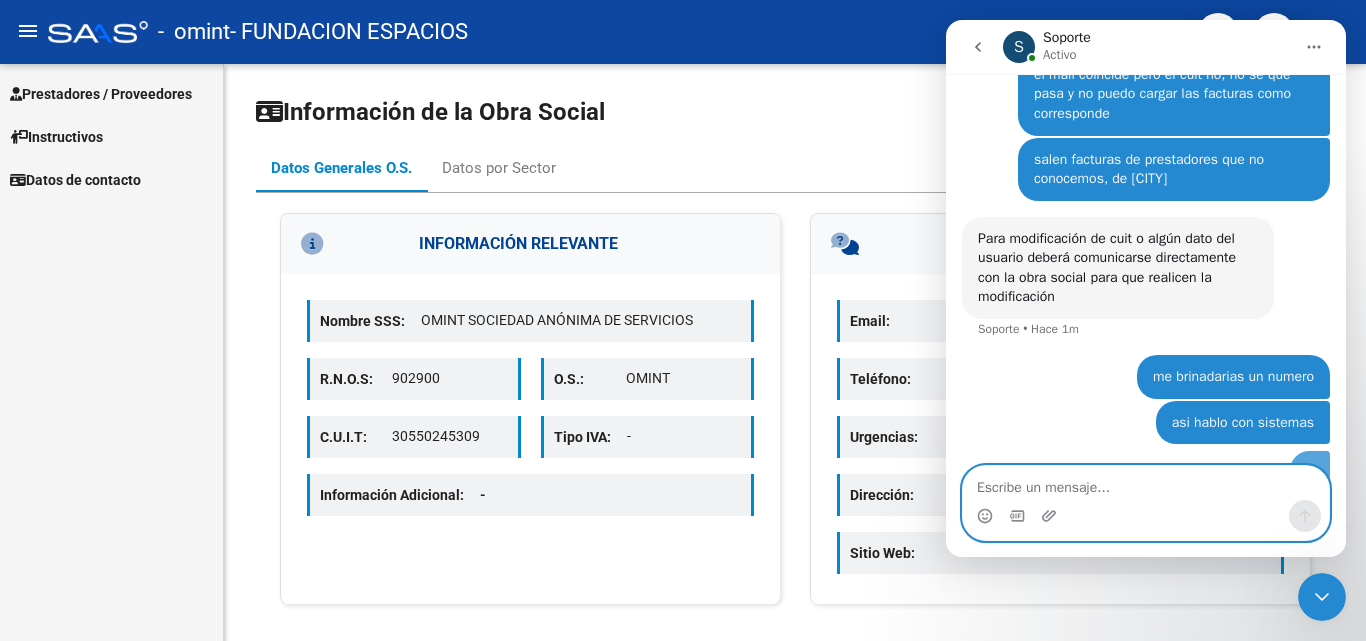 scroll, scrollTop: 708, scrollLeft: 0, axis: vertical 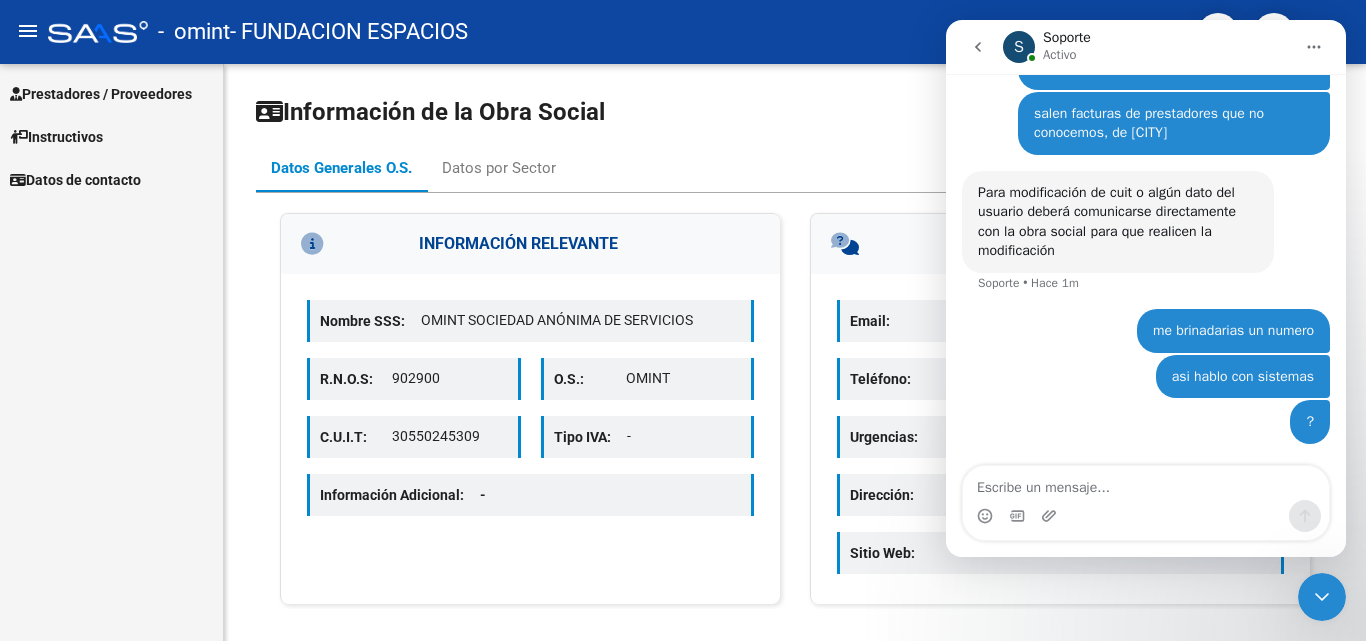 click on "menu" 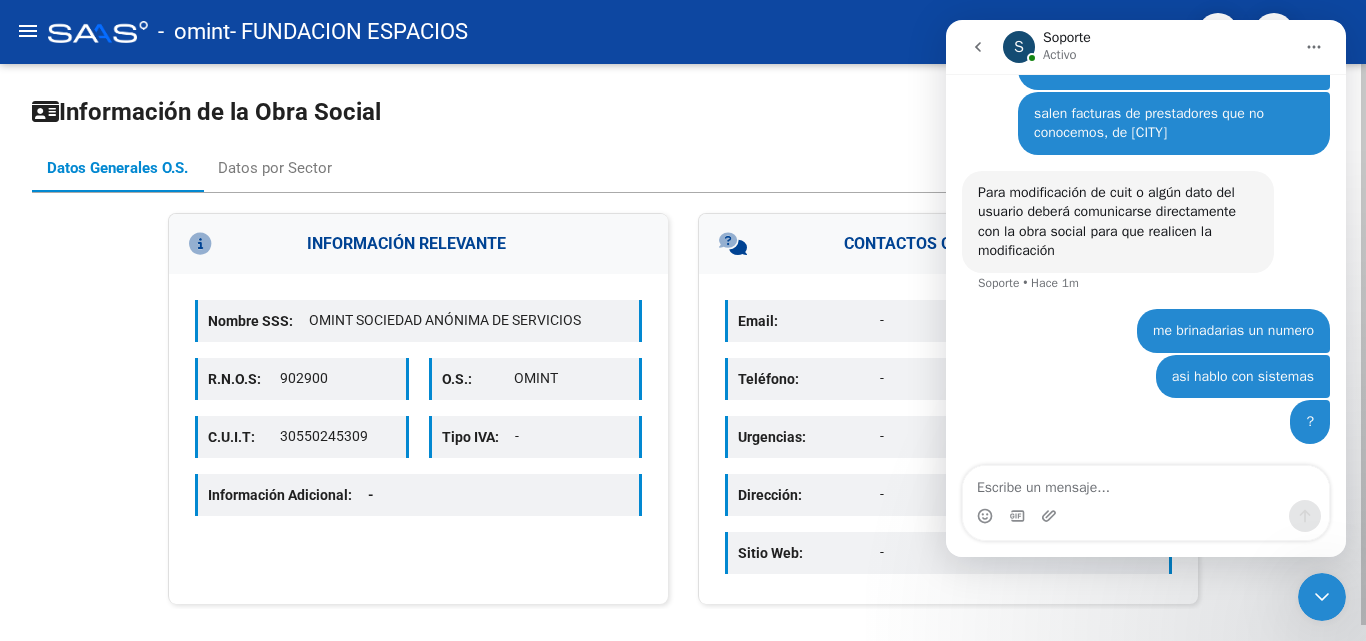 scroll, scrollTop: 16, scrollLeft: 0, axis: vertical 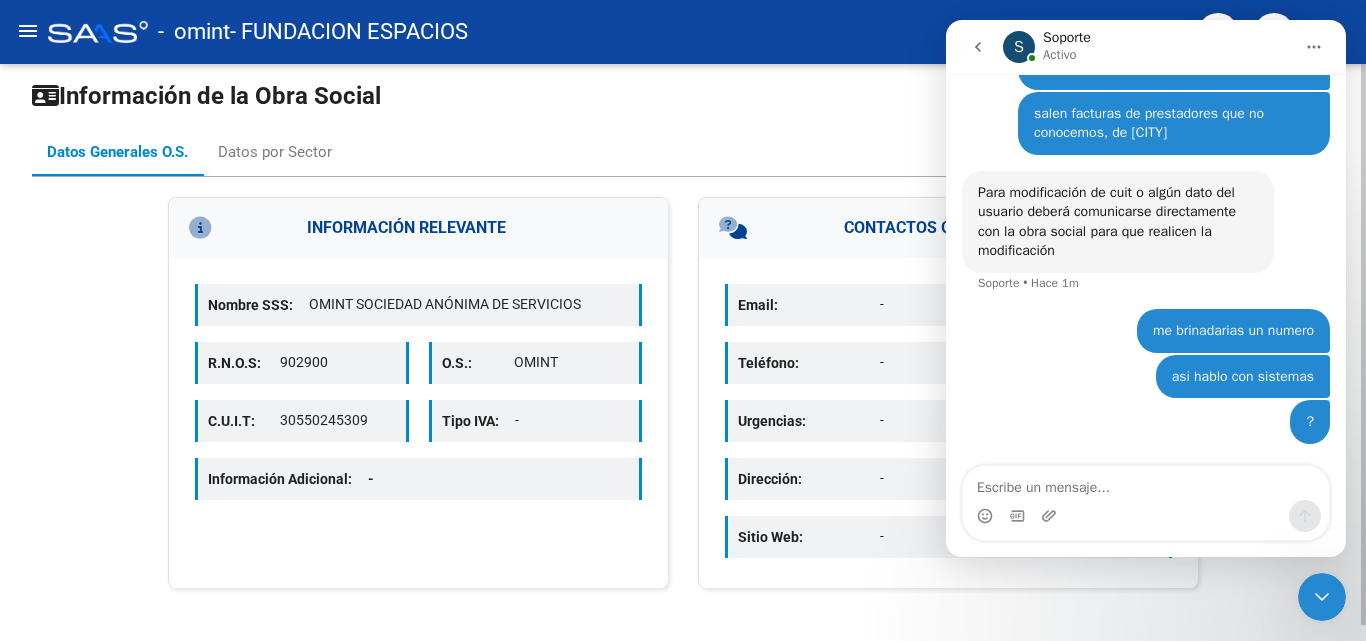 drag, startPoint x: 367, startPoint y: 419, endPoint x: 266, endPoint y: 427, distance: 101.31634 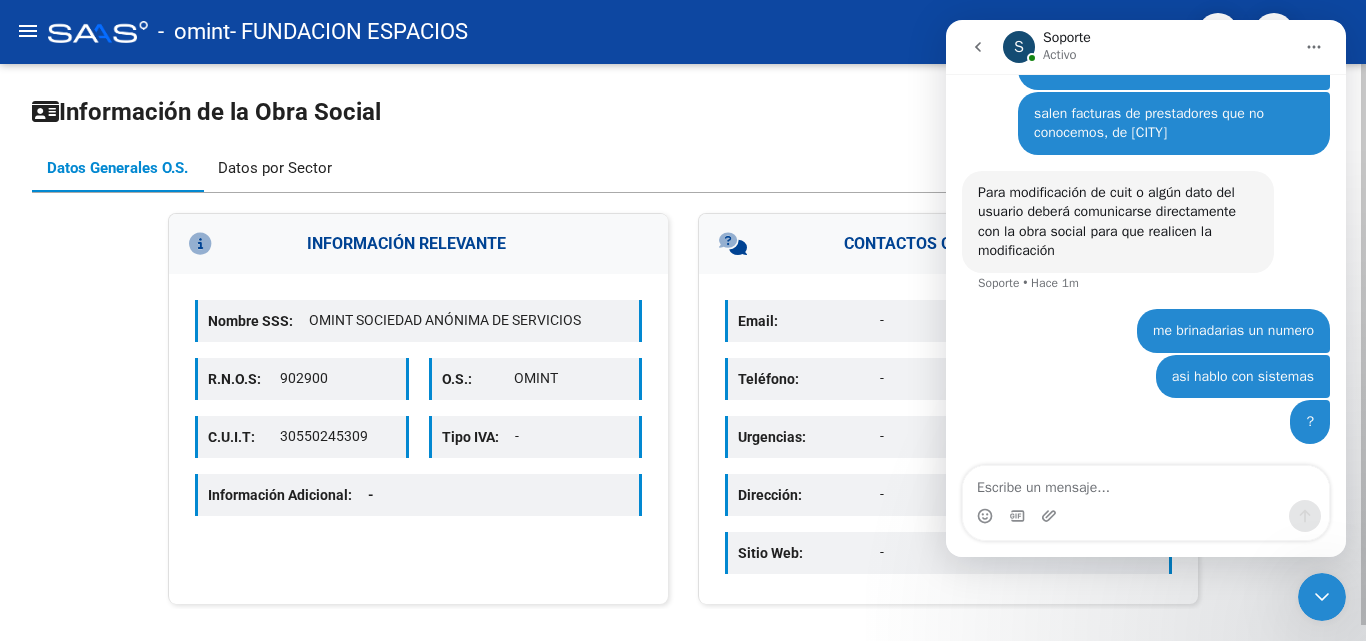 click on "Datos por Sector" at bounding box center (275, 168) 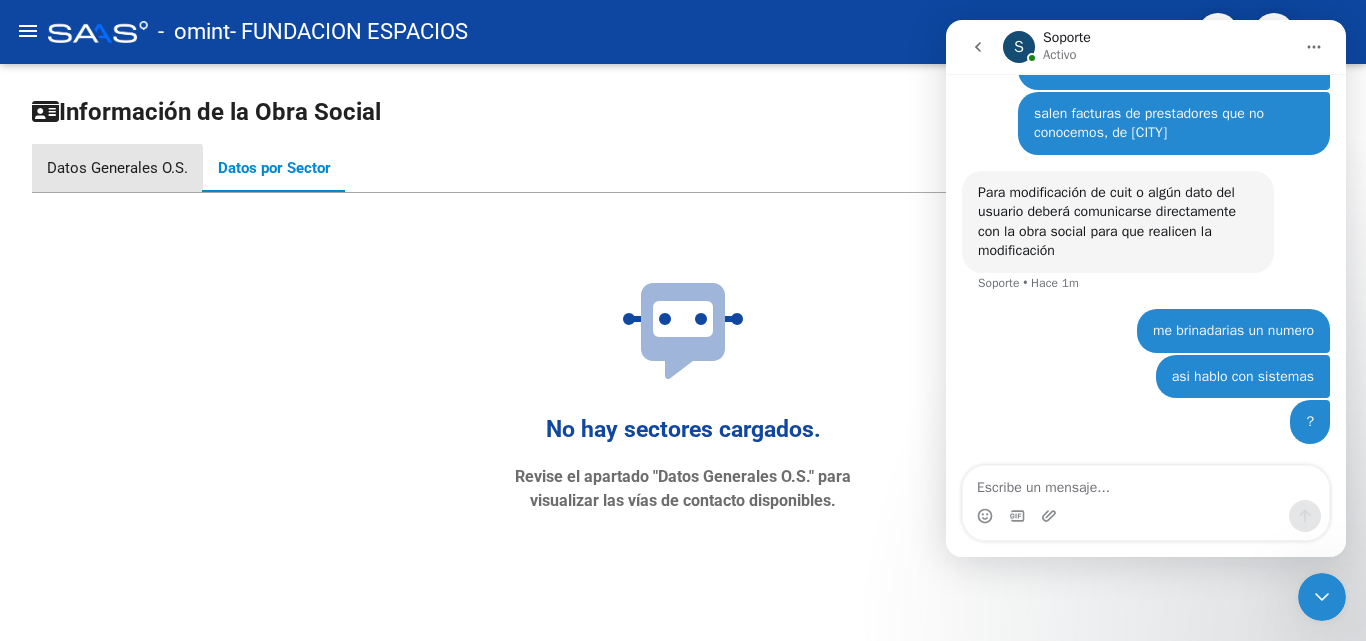 click on "Datos Generales O.S." at bounding box center [117, 168] 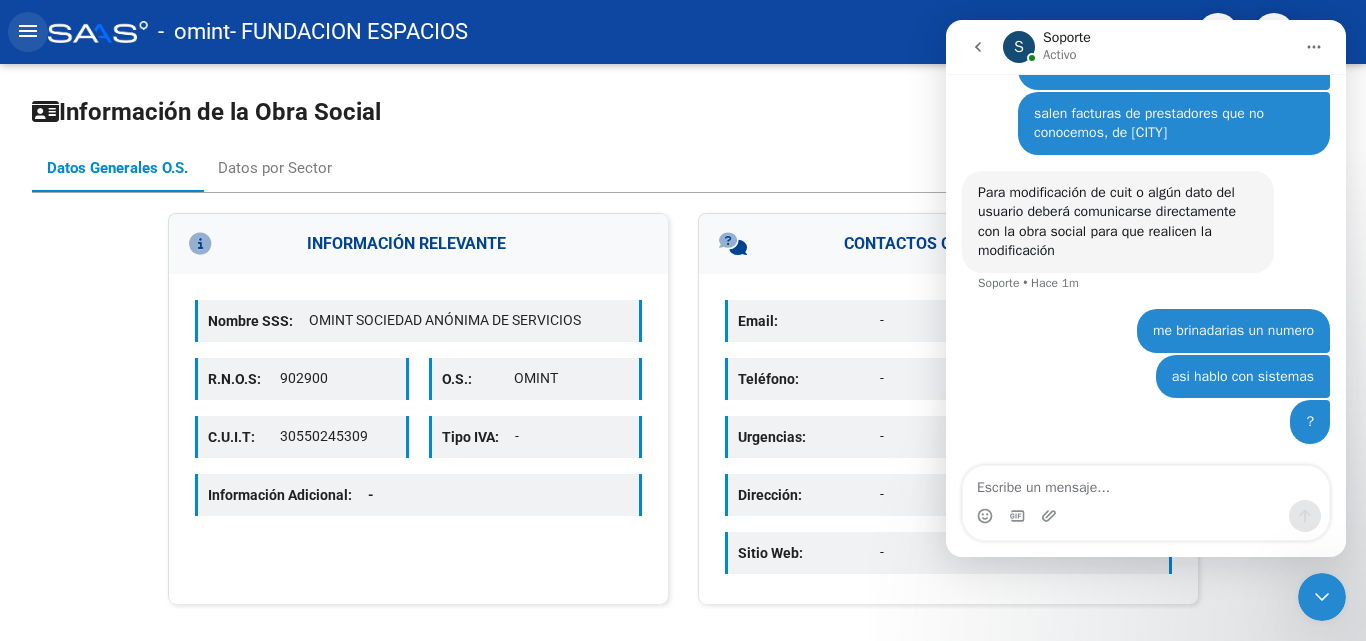 click on "menu" 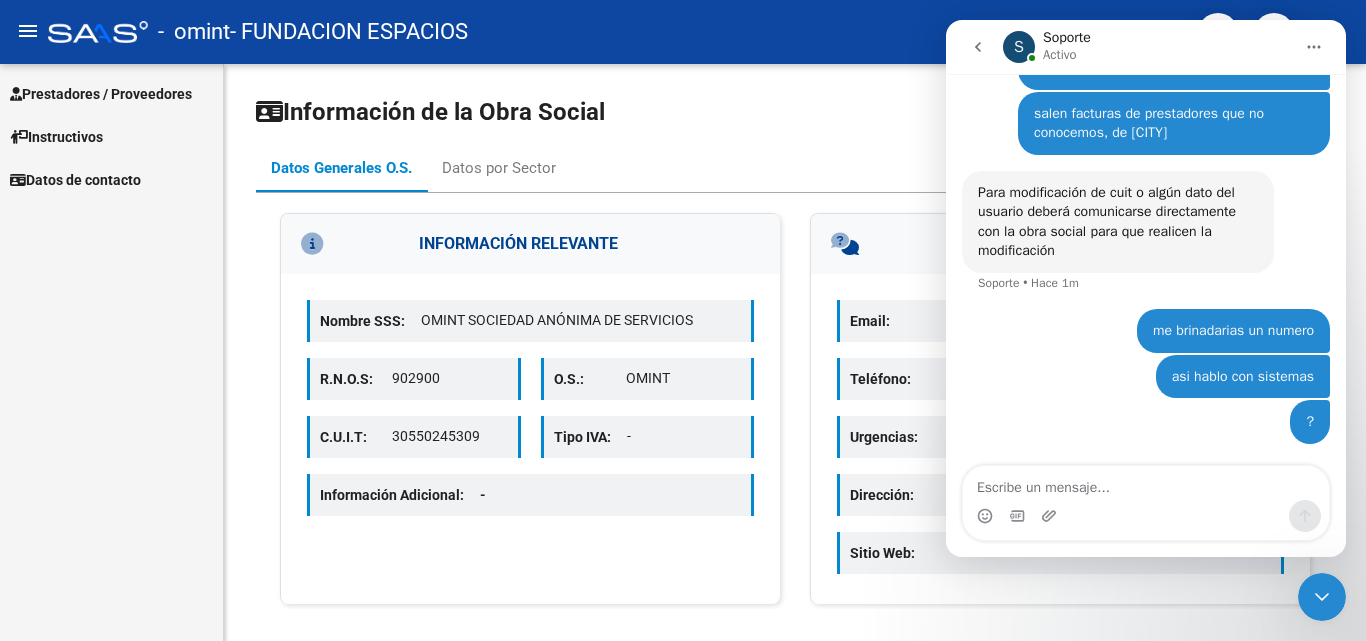 click on "Datos de contacto" at bounding box center [75, 180] 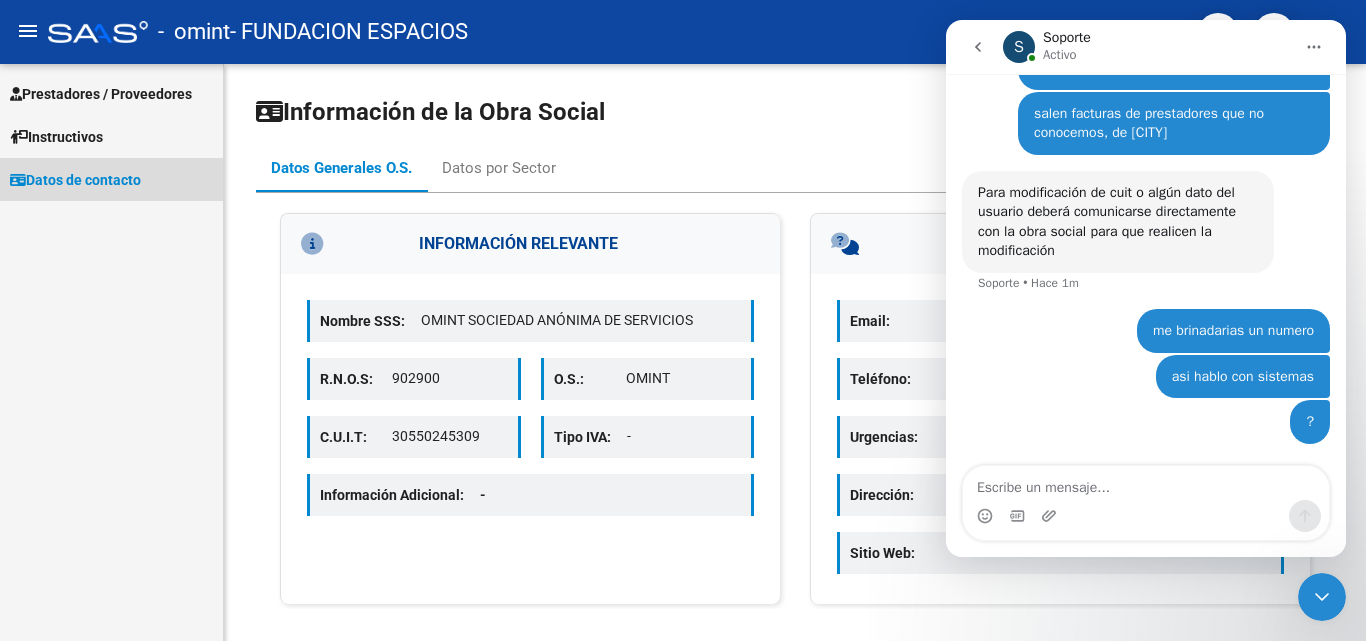 click on "Datos de contacto" at bounding box center [75, 180] 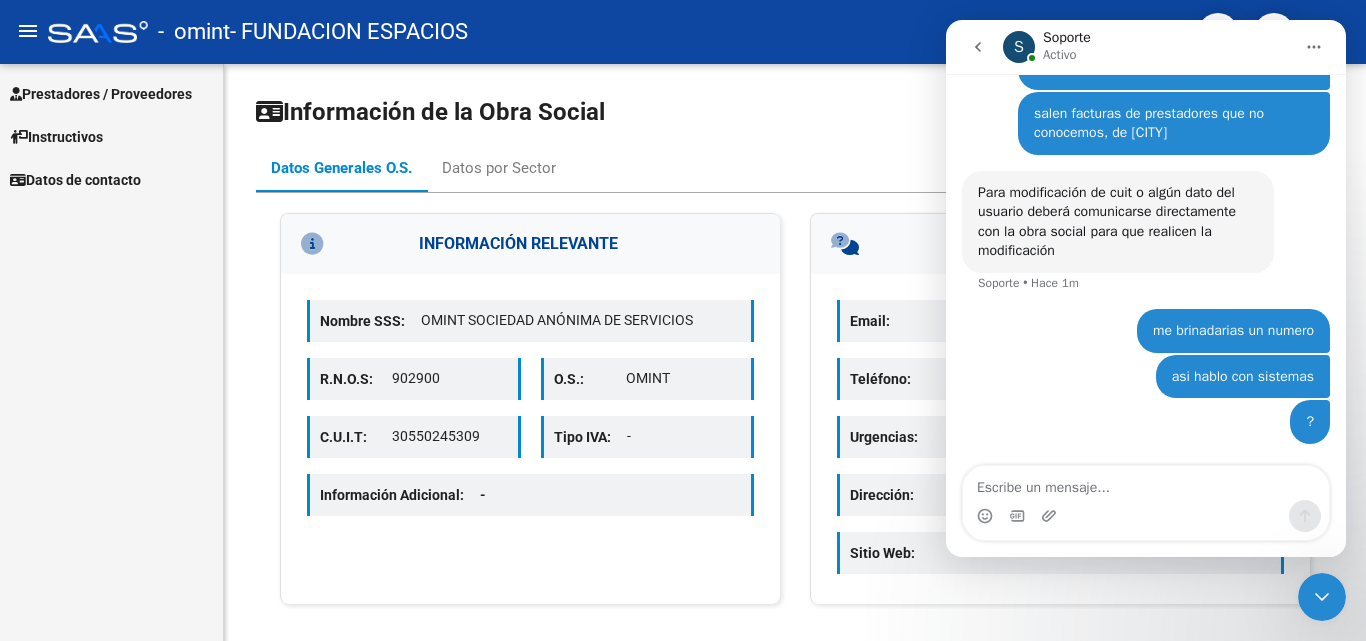 click on "Datos de contacto" at bounding box center (75, 180) 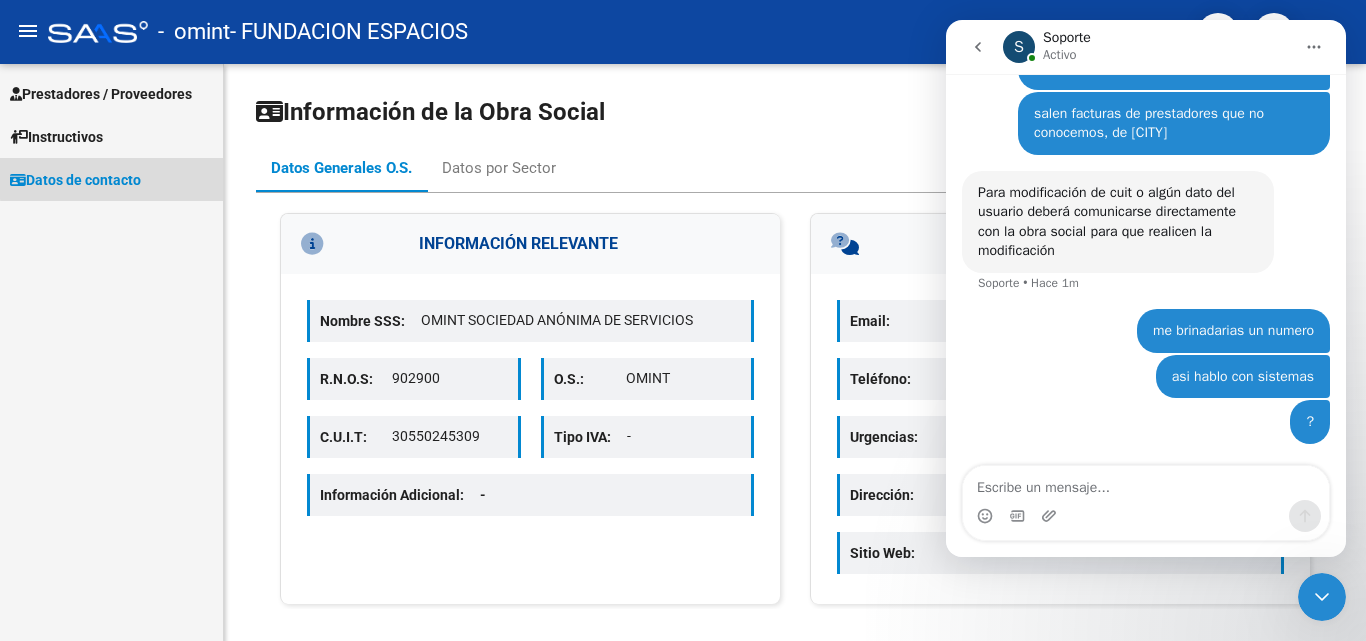 click on "Datos de contacto" at bounding box center (75, 180) 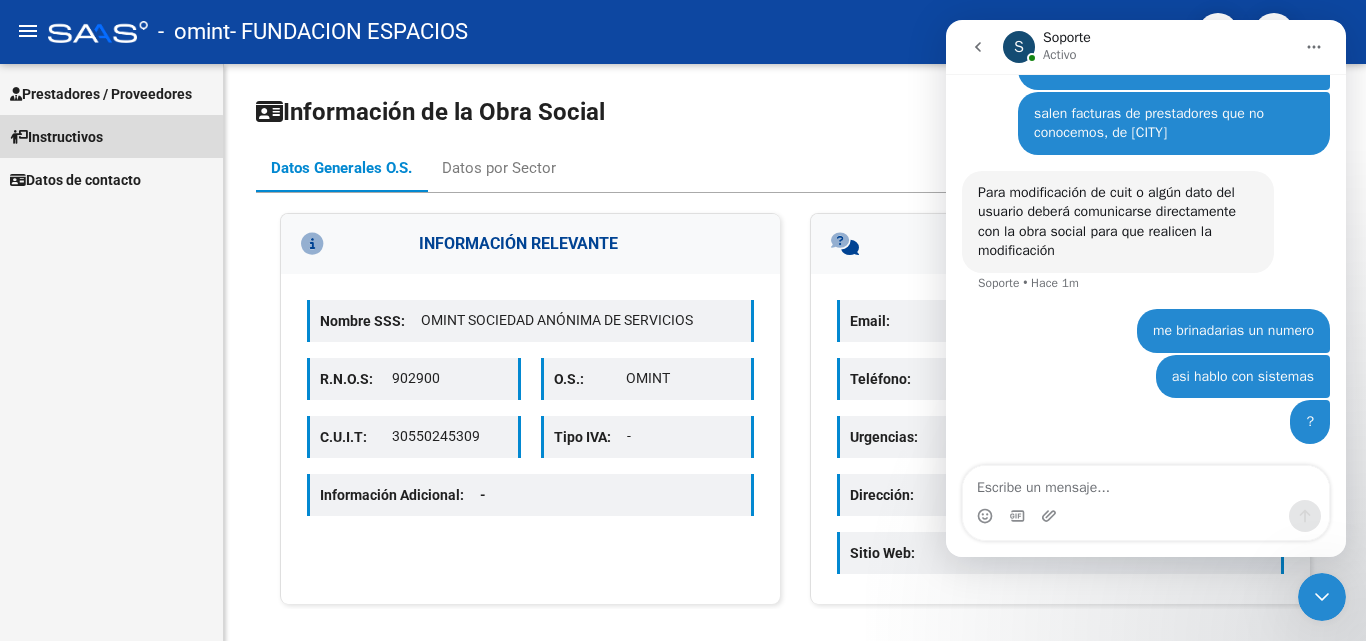 click on "Instructivos" at bounding box center (56, 137) 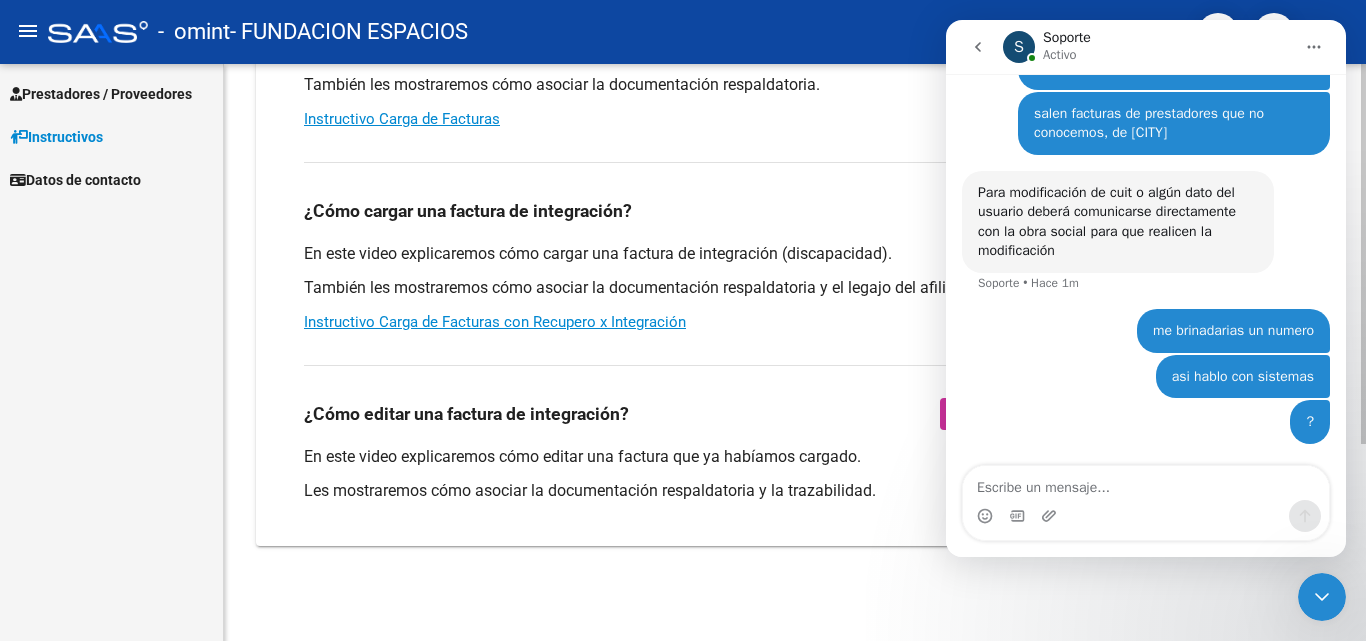 scroll, scrollTop: 300, scrollLeft: 0, axis: vertical 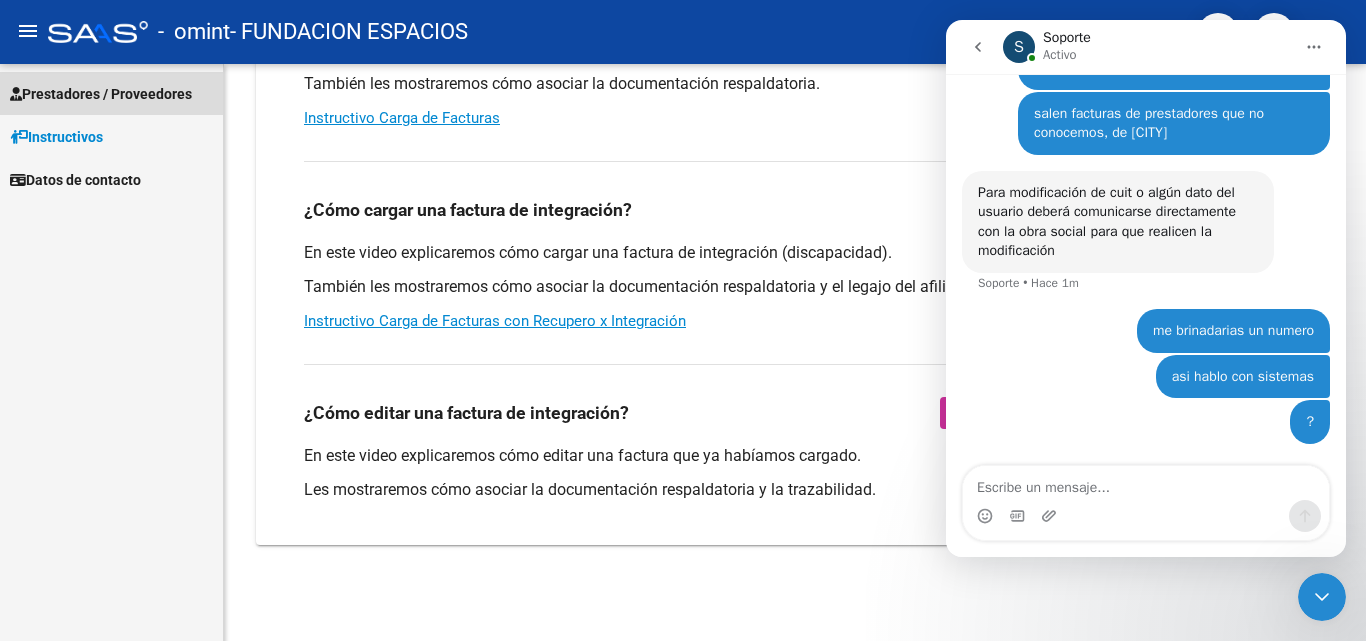 click on "Prestadores / Proveedores" at bounding box center (101, 94) 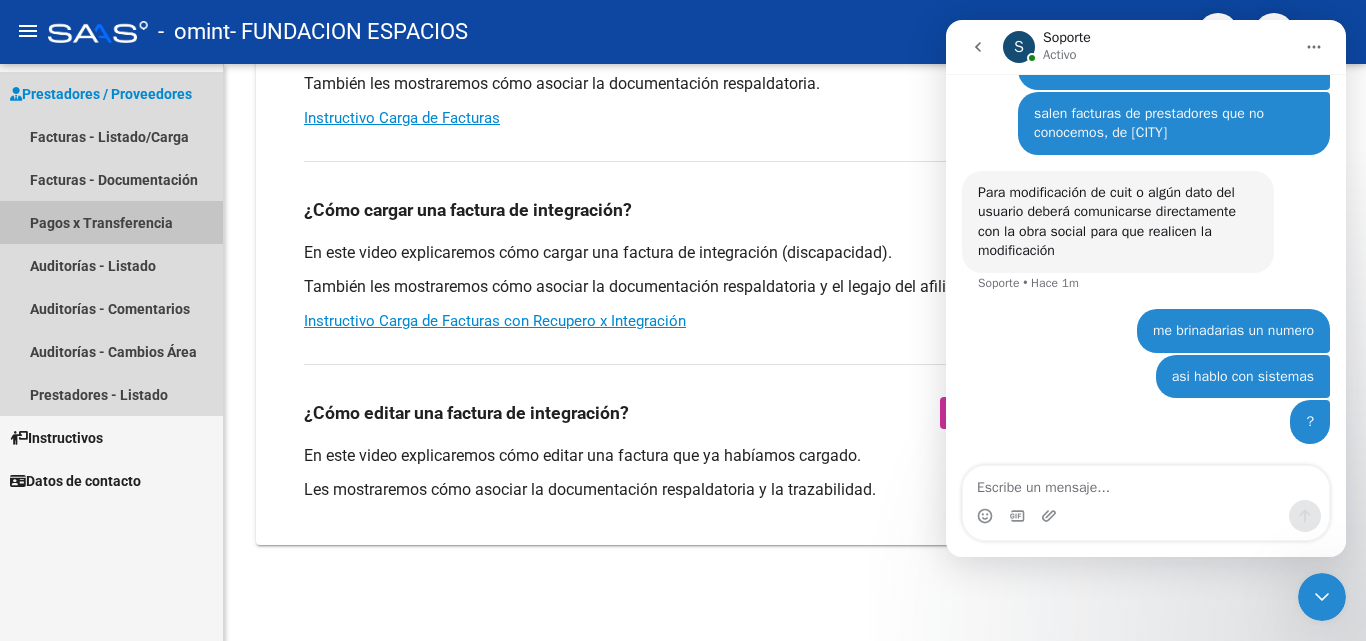 click on "Pagos x Transferencia" at bounding box center (111, 222) 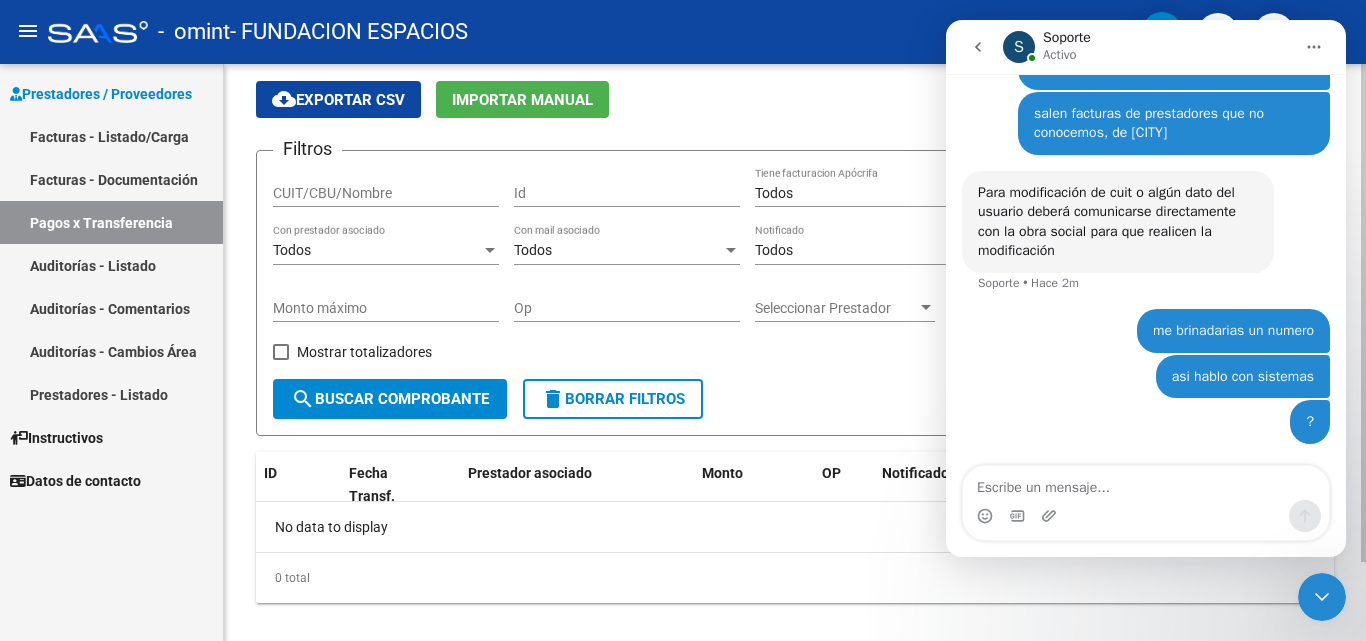 scroll, scrollTop: 92, scrollLeft: 0, axis: vertical 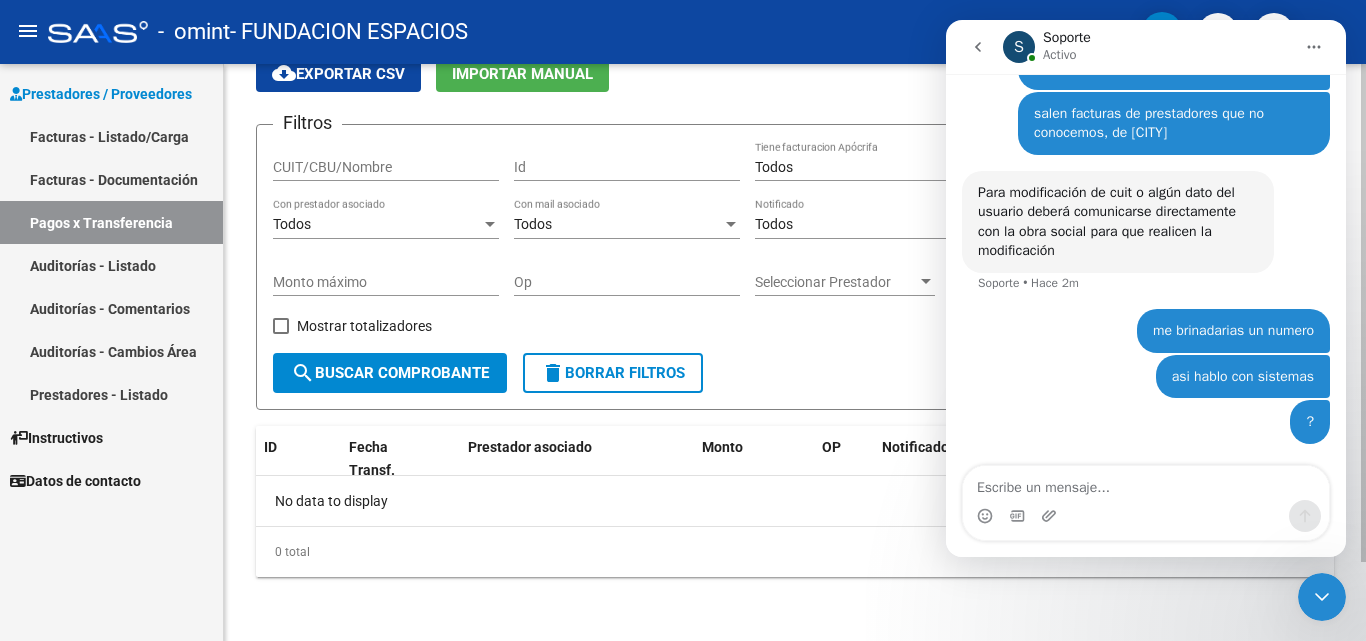 click on "search  Buscar Comprobante" 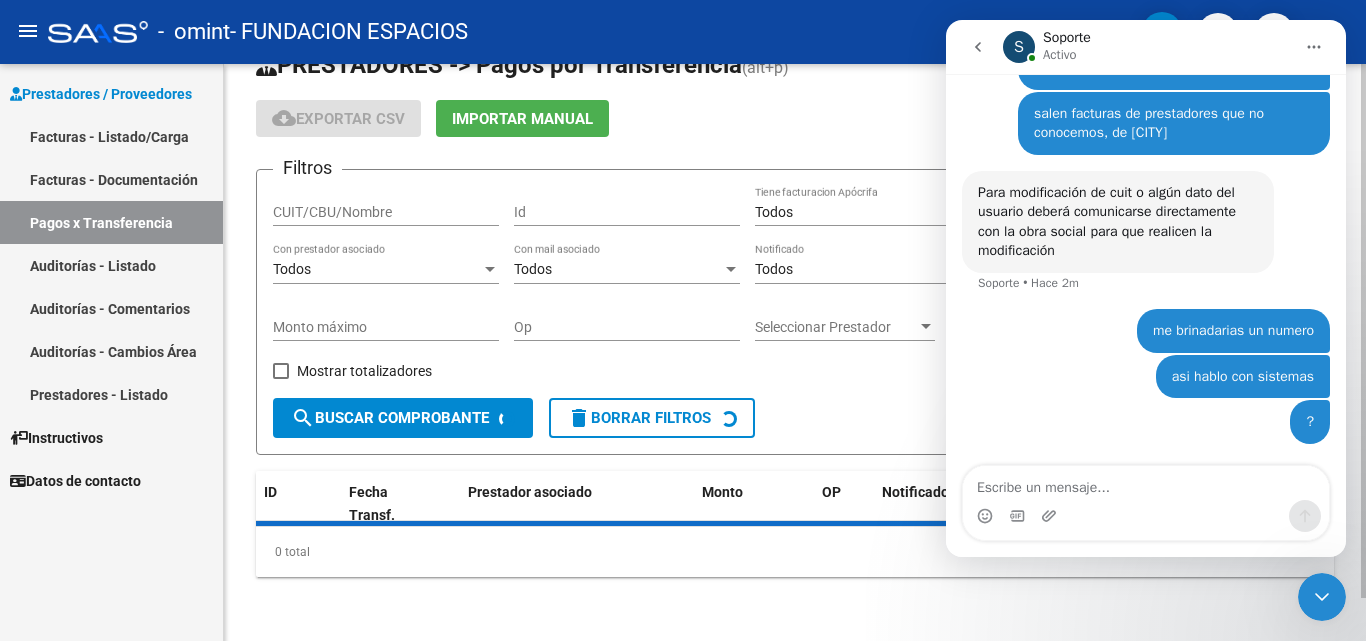 scroll, scrollTop: 92, scrollLeft: 0, axis: vertical 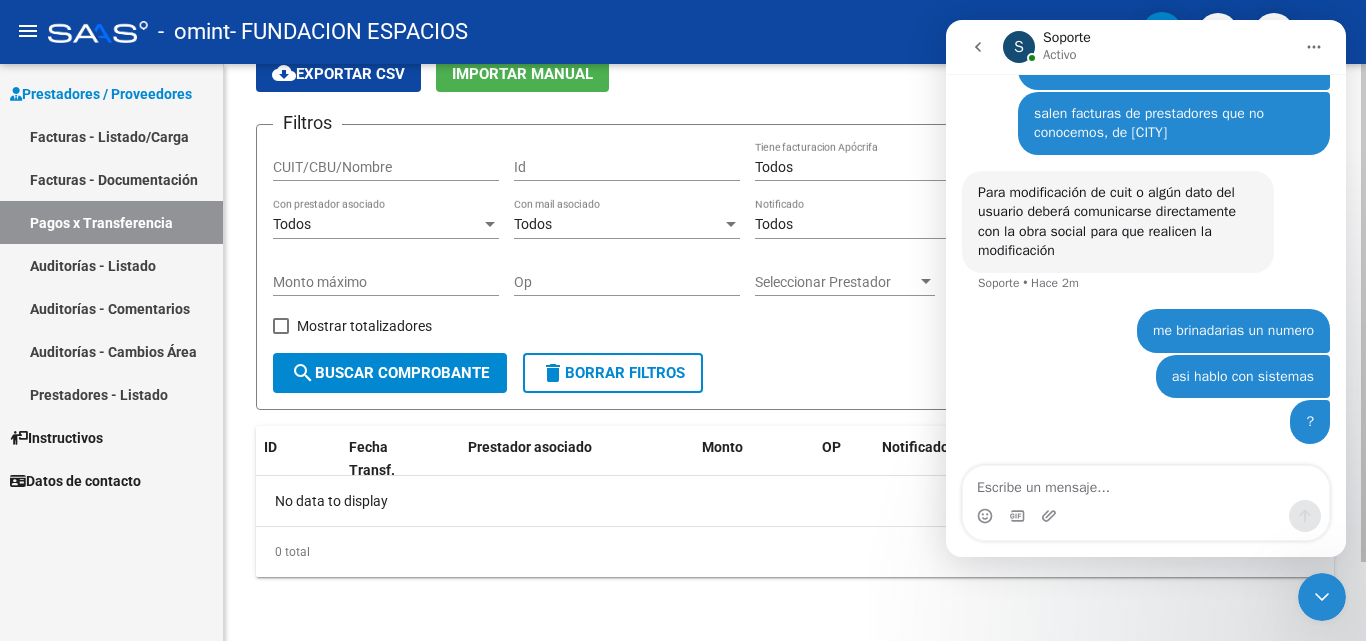 click on "Todos" at bounding box center (377, 224) 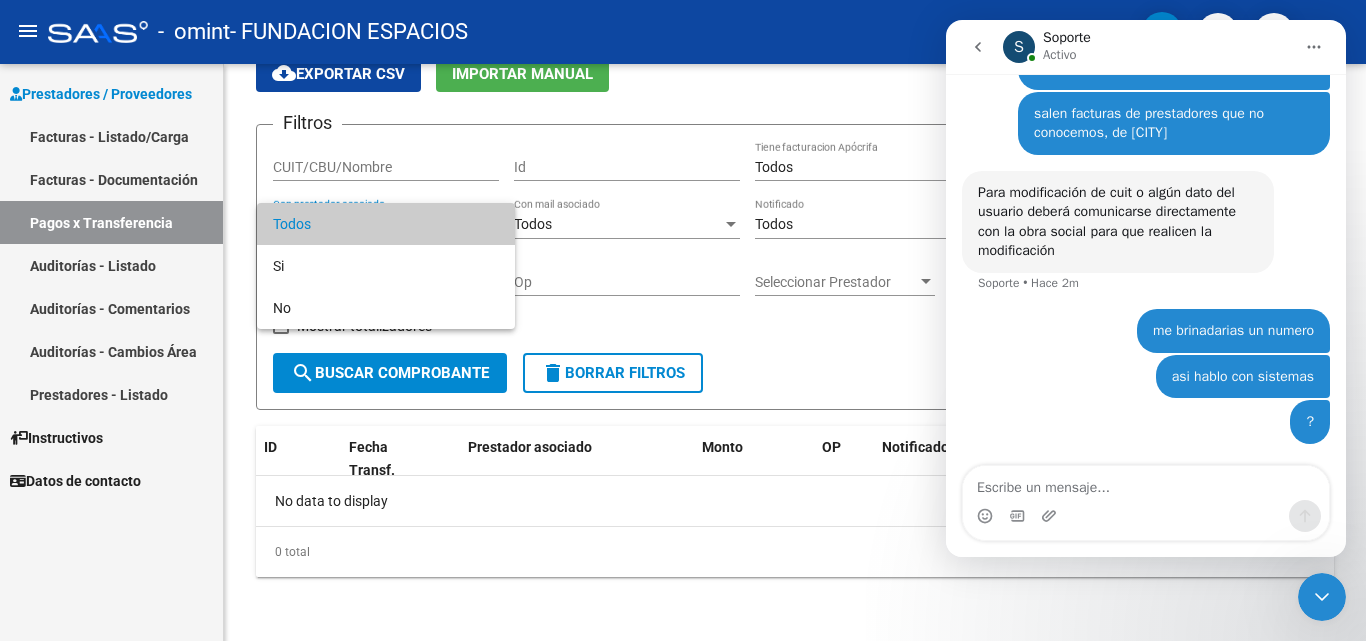 click at bounding box center [683, 320] 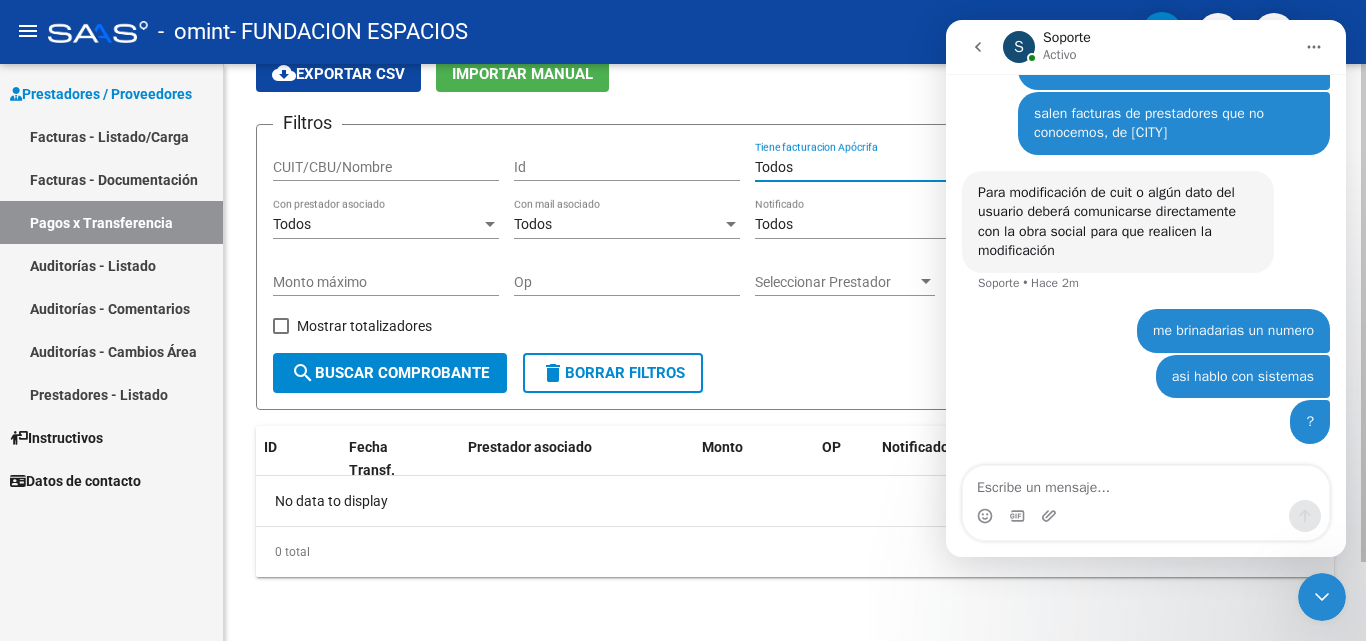click on "Todos" at bounding box center [859, 167] 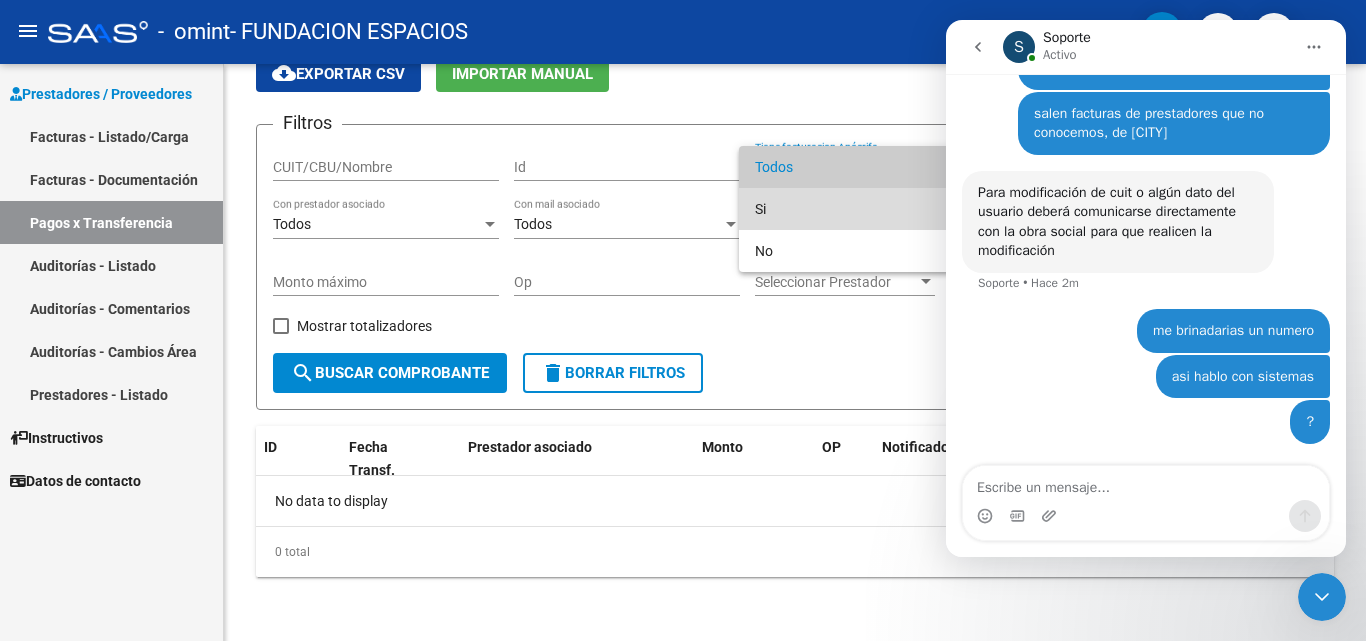 click on "Si" at bounding box center [868, 209] 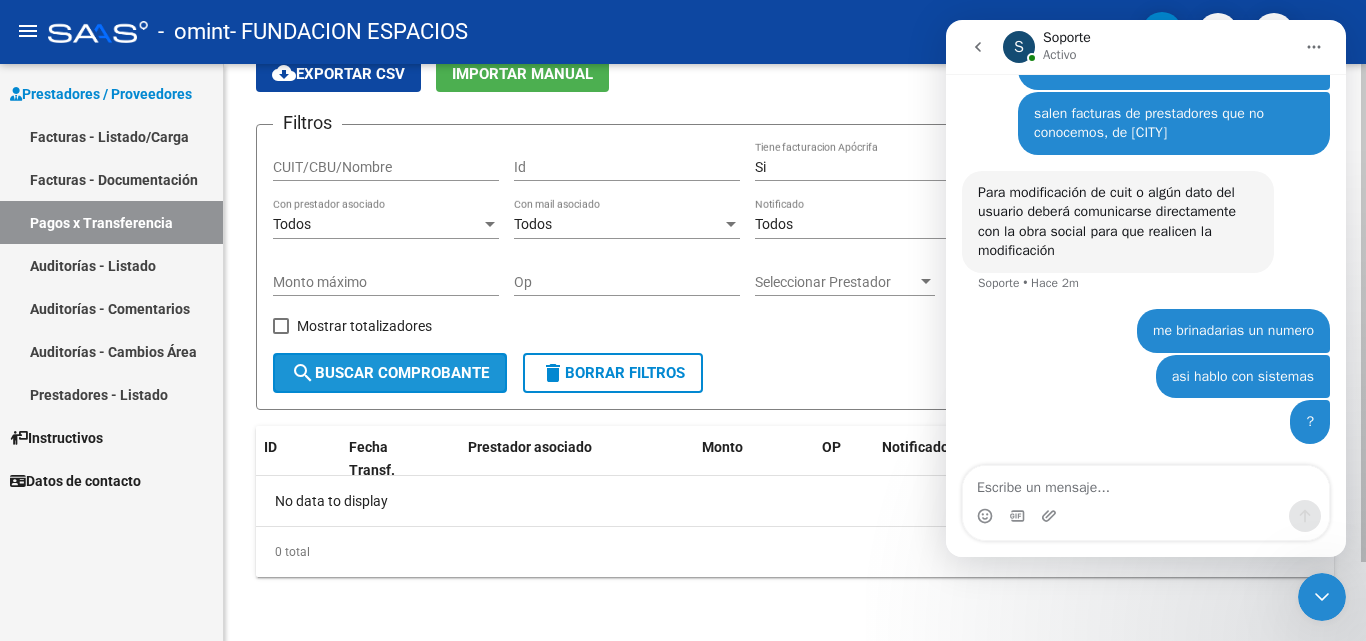 click on "search  Buscar Comprobante" 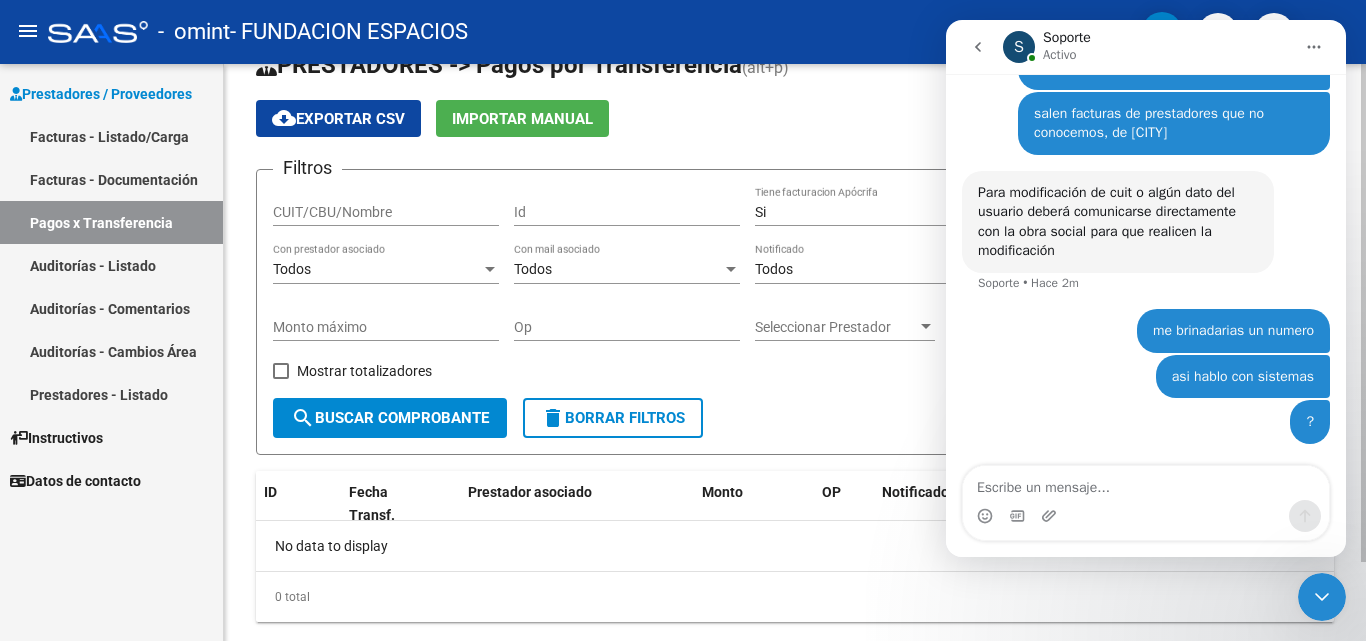 scroll, scrollTop: 92, scrollLeft: 0, axis: vertical 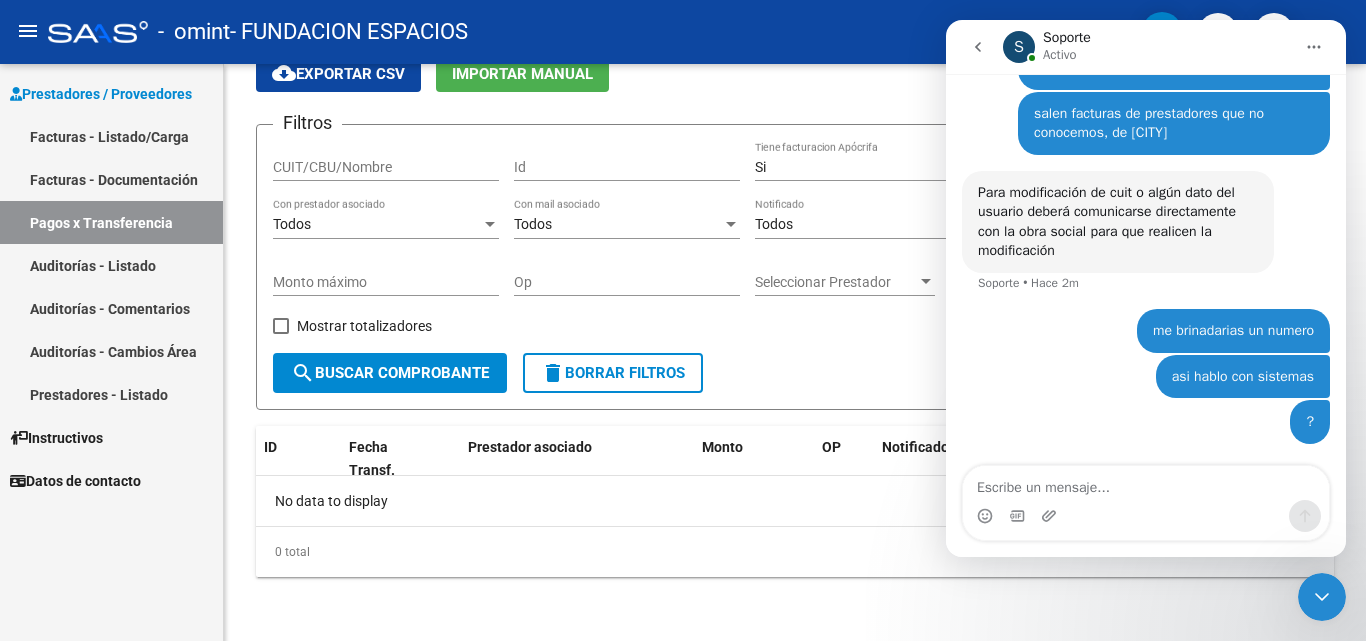 click on "Prestadores - Listado" at bounding box center (111, 394) 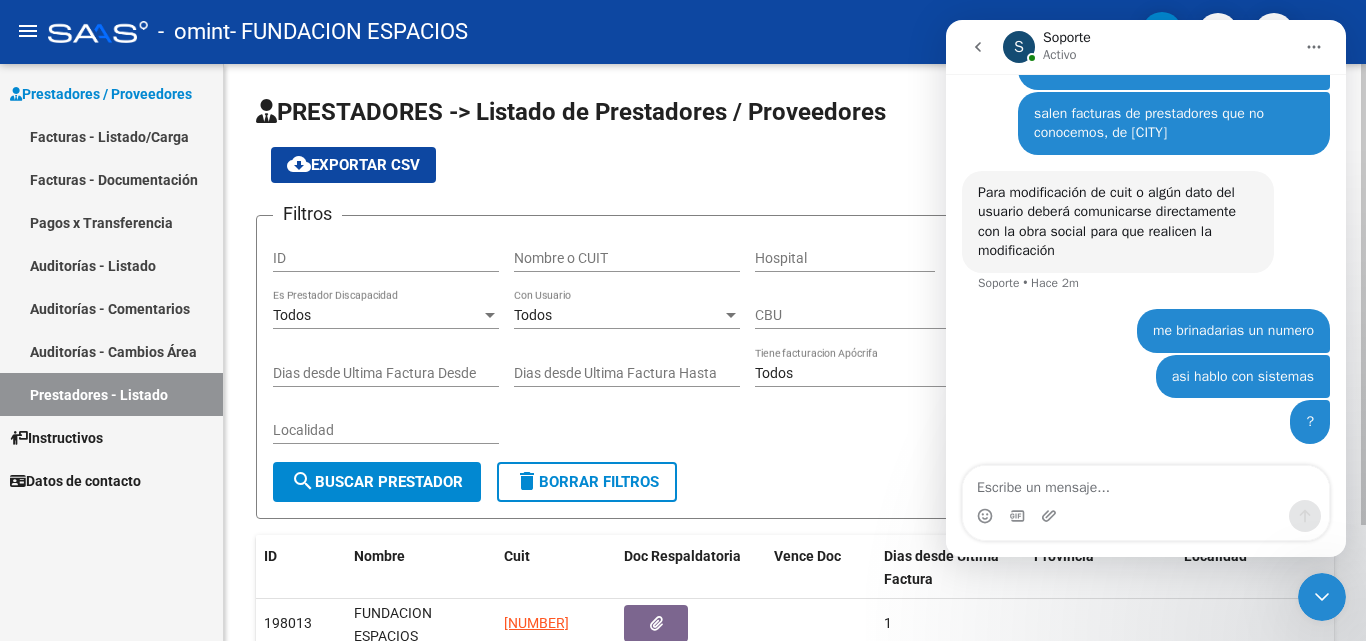 scroll, scrollTop: 145, scrollLeft: 0, axis: vertical 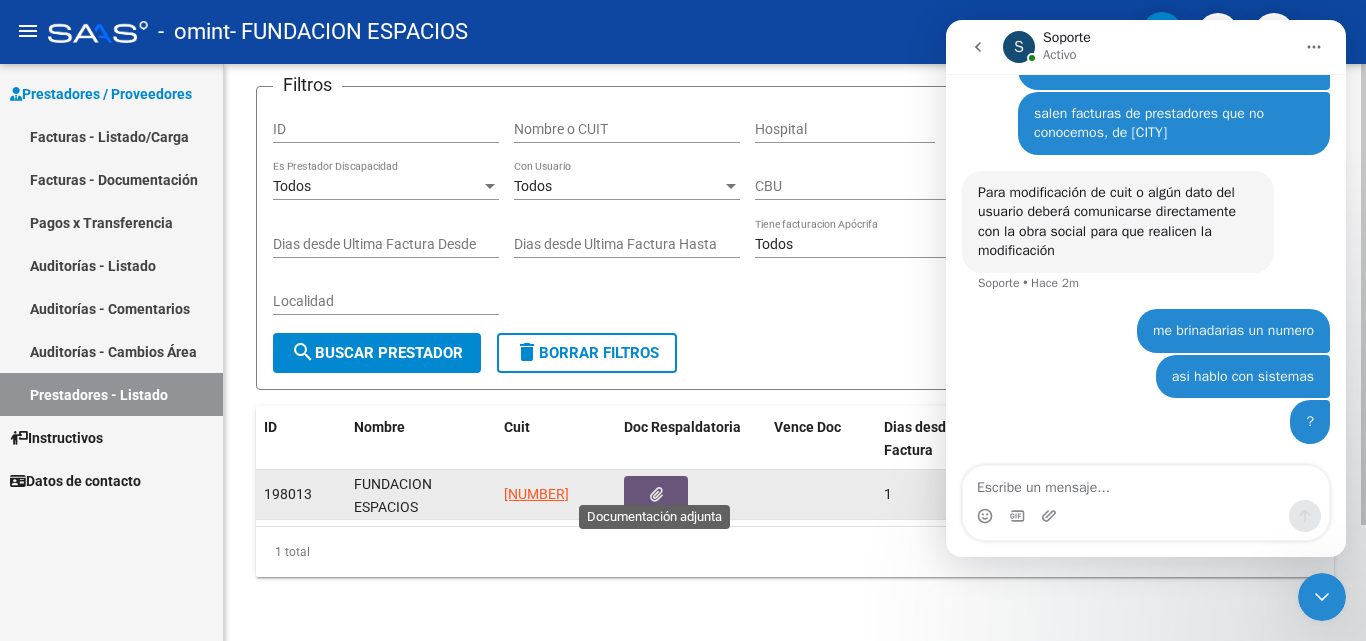 click 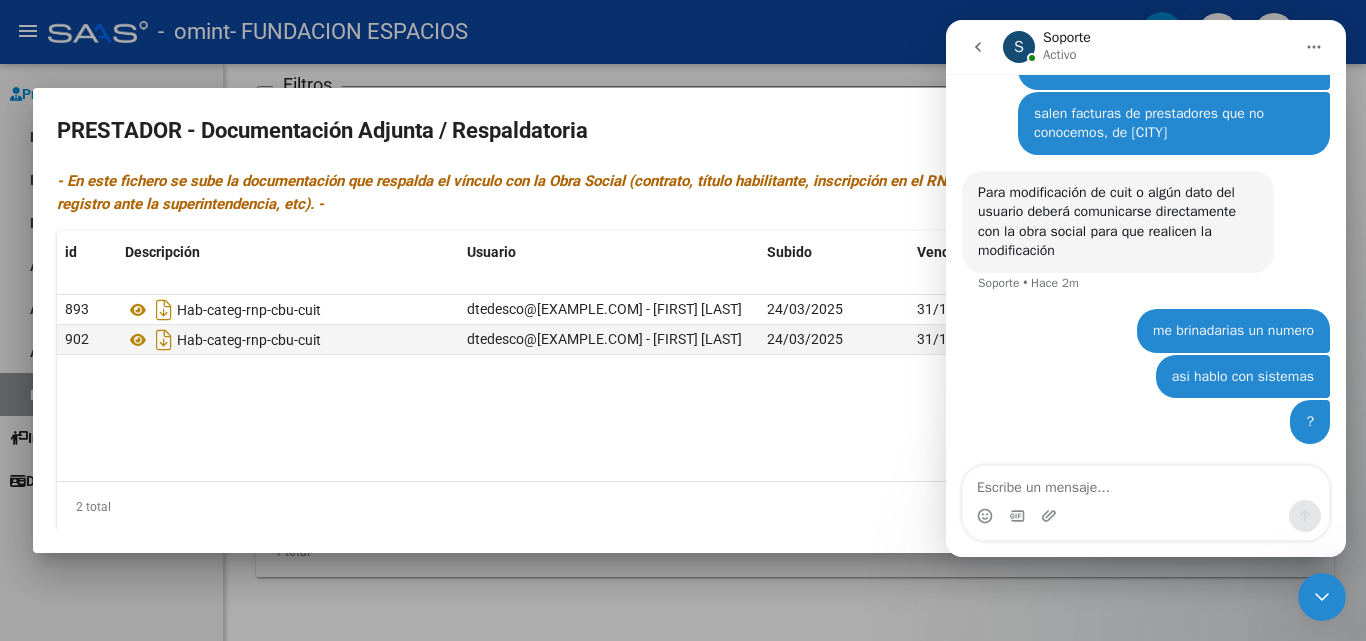 click on "[NUMBER] Hab-categ-rnp-cbu-cuit dtedesco@[EXAMPLE.COM] - [FIRST] [LAST] [DATE] [DATE] Sí [NUMBER] Hab-categ-rnp-cbu-cuit dtedesco@[EXAMPLE.COM] - [FIRST] [LAST] [DATE] [DATE] Sí" 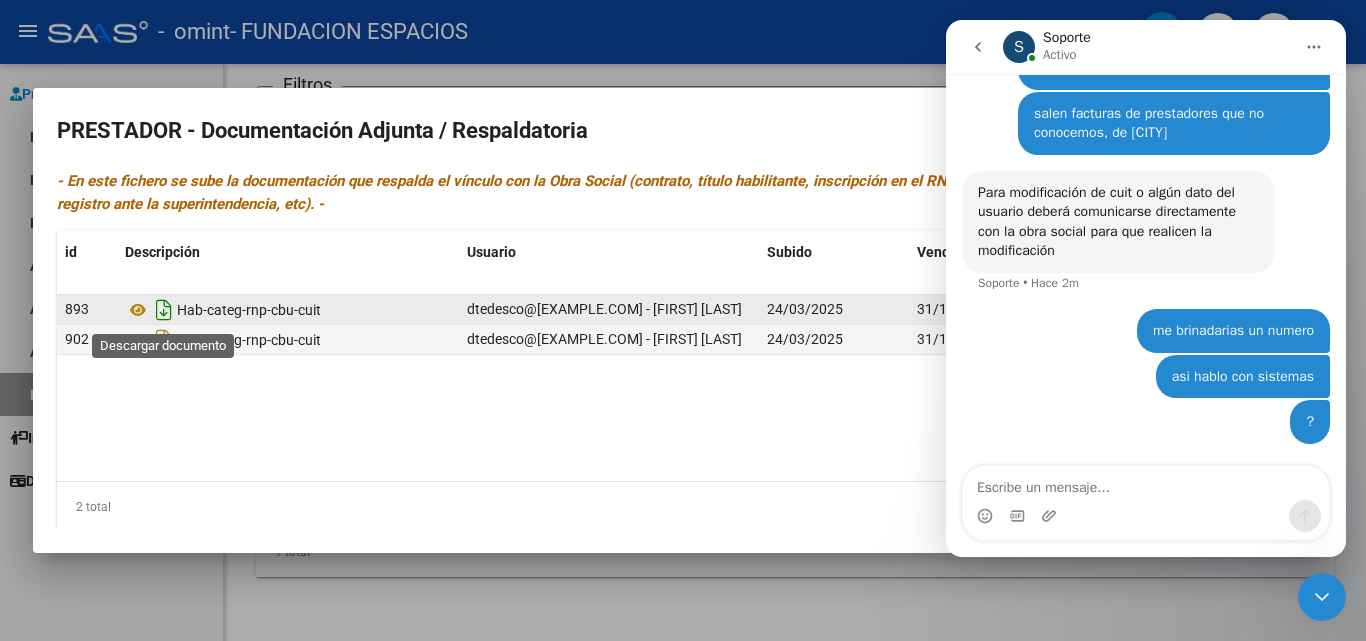 click 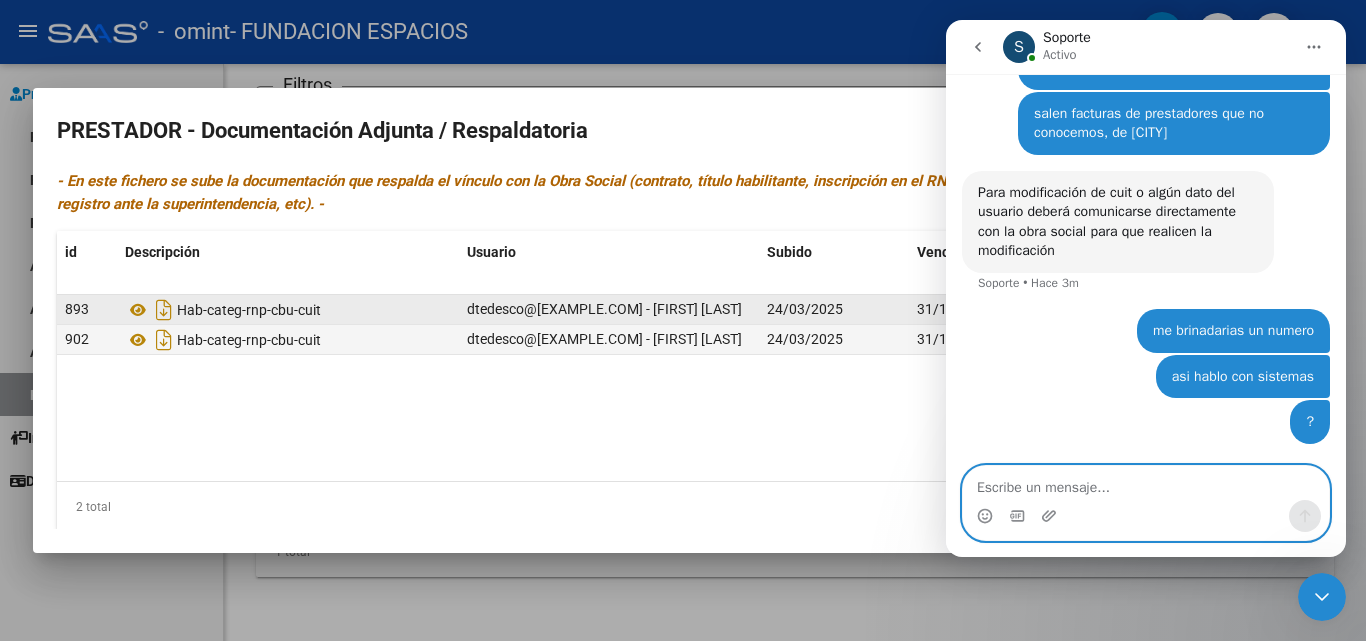 click at bounding box center [1146, 483] 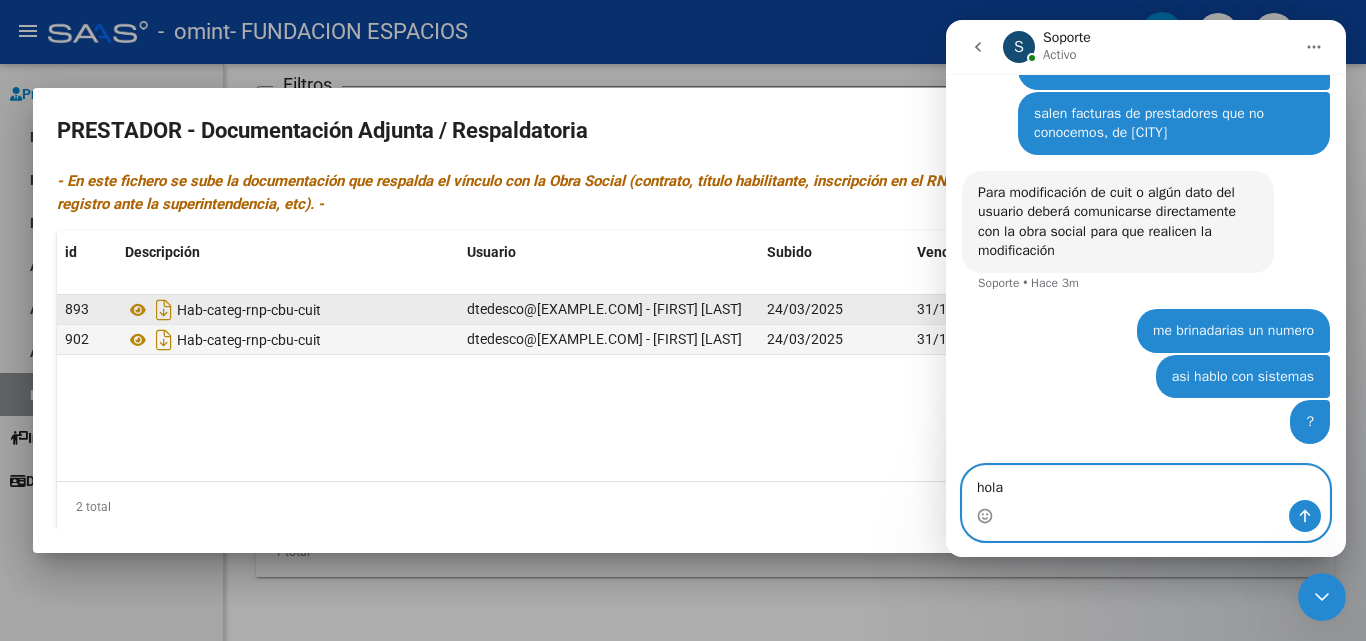 type on "hola?" 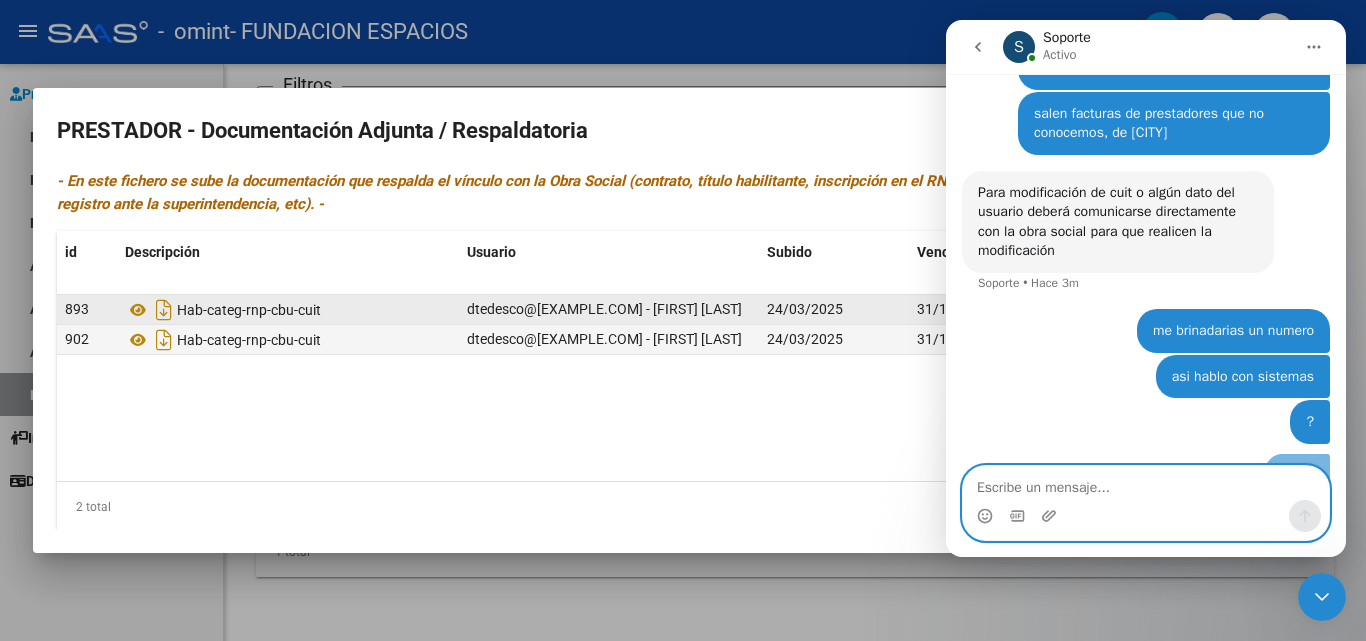 scroll, scrollTop: 753, scrollLeft: 0, axis: vertical 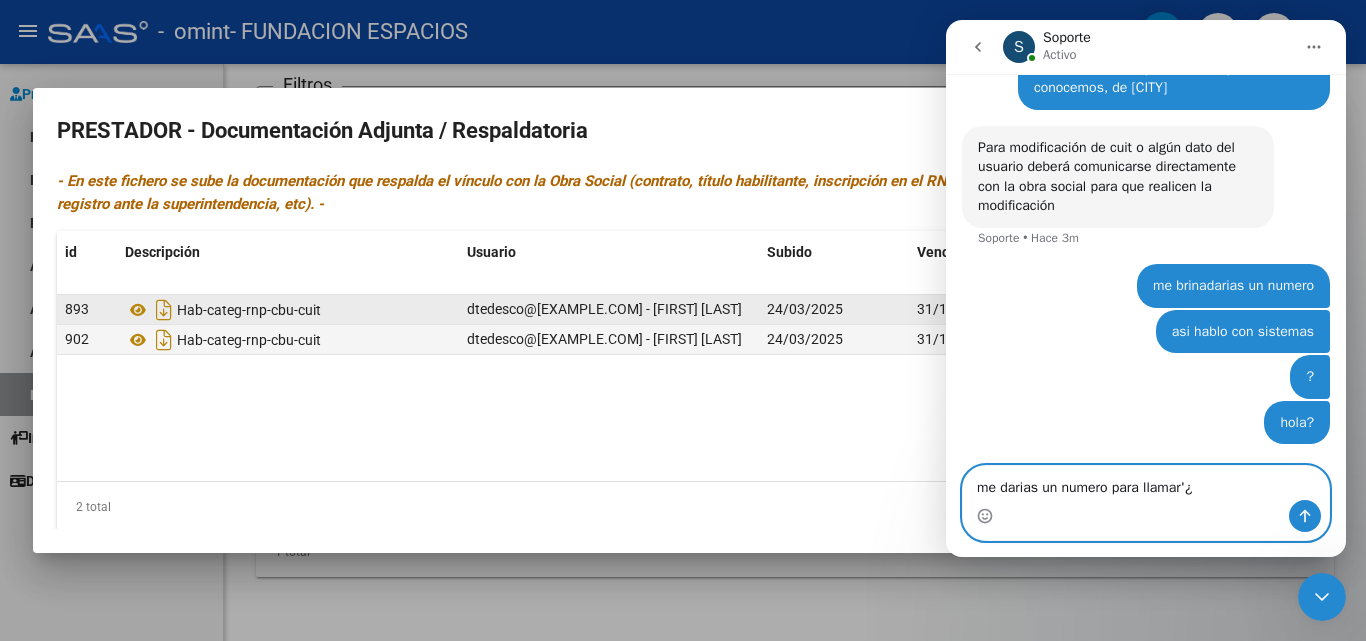 type on "me darias un numero para llamar'¿?" 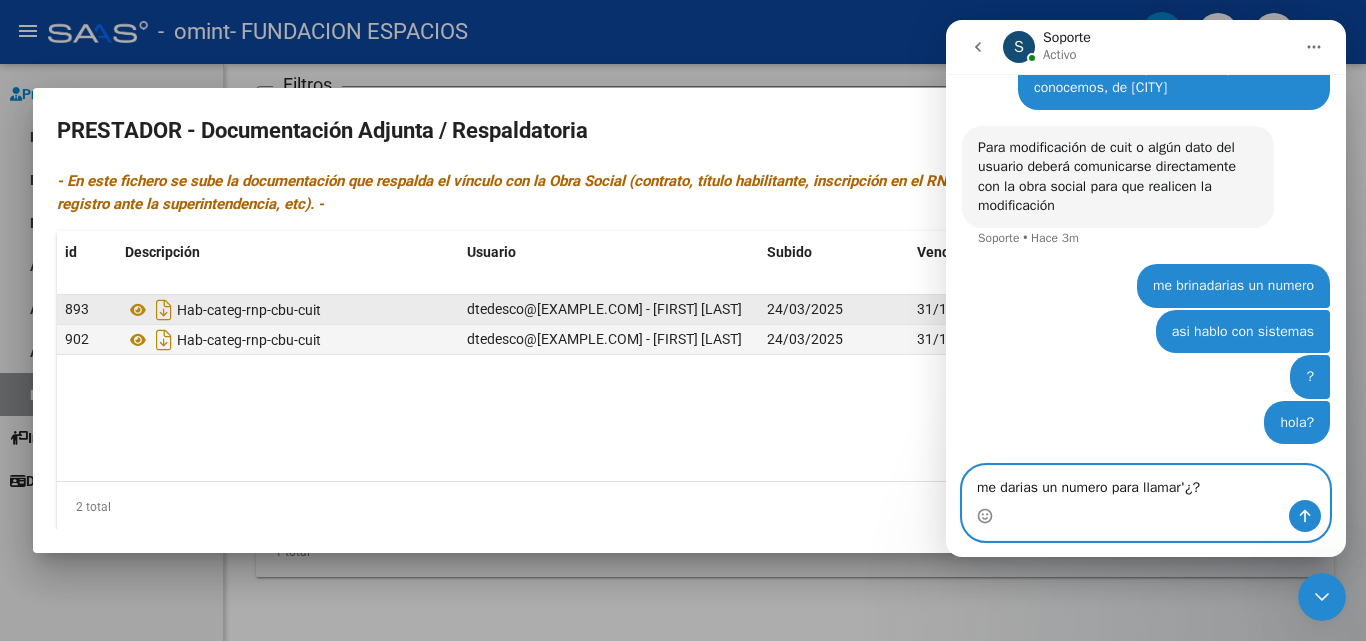 type 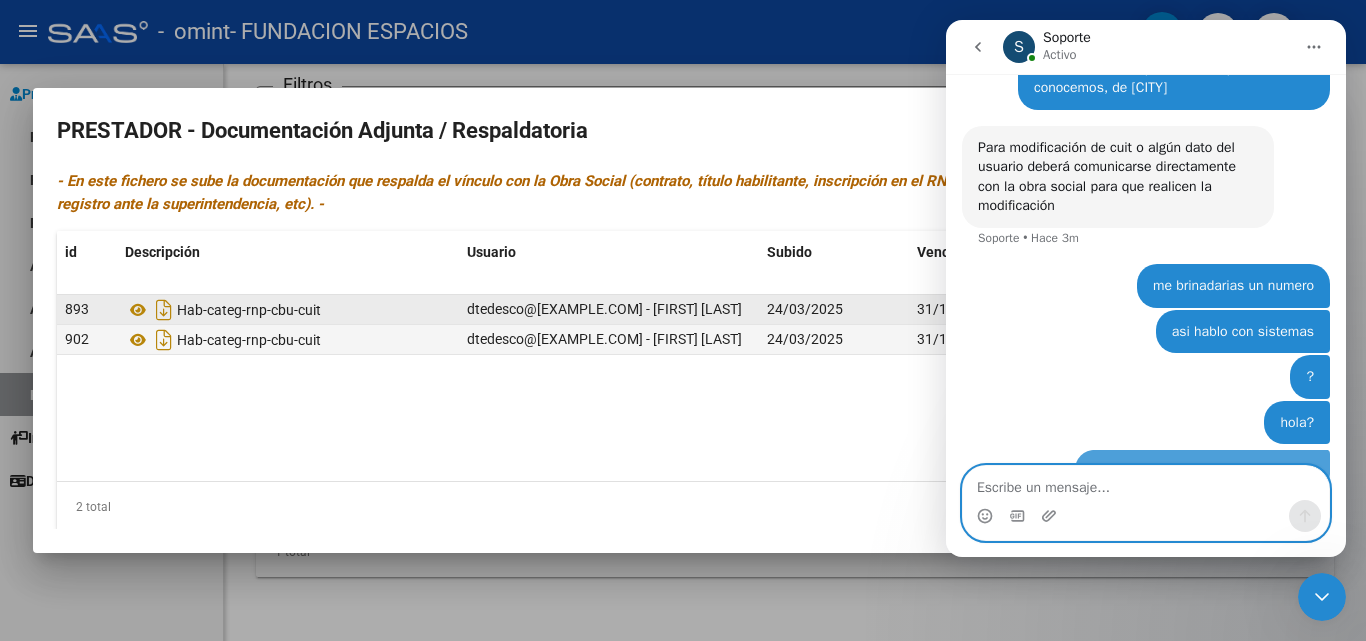 scroll, scrollTop: 799, scrollLeft: 0, axis: vertical 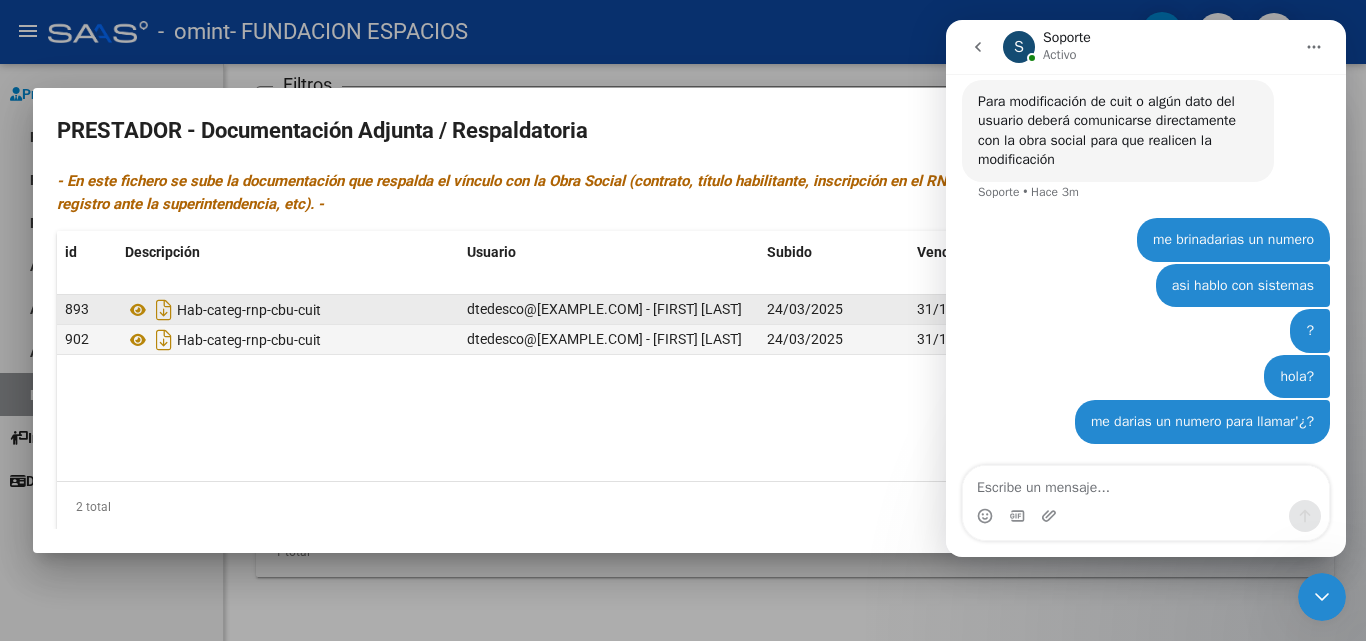 drag, startPoint x: 654, startPoint y: 401, endPoint x: 661, endPoint y: 389, distance: 13.892444 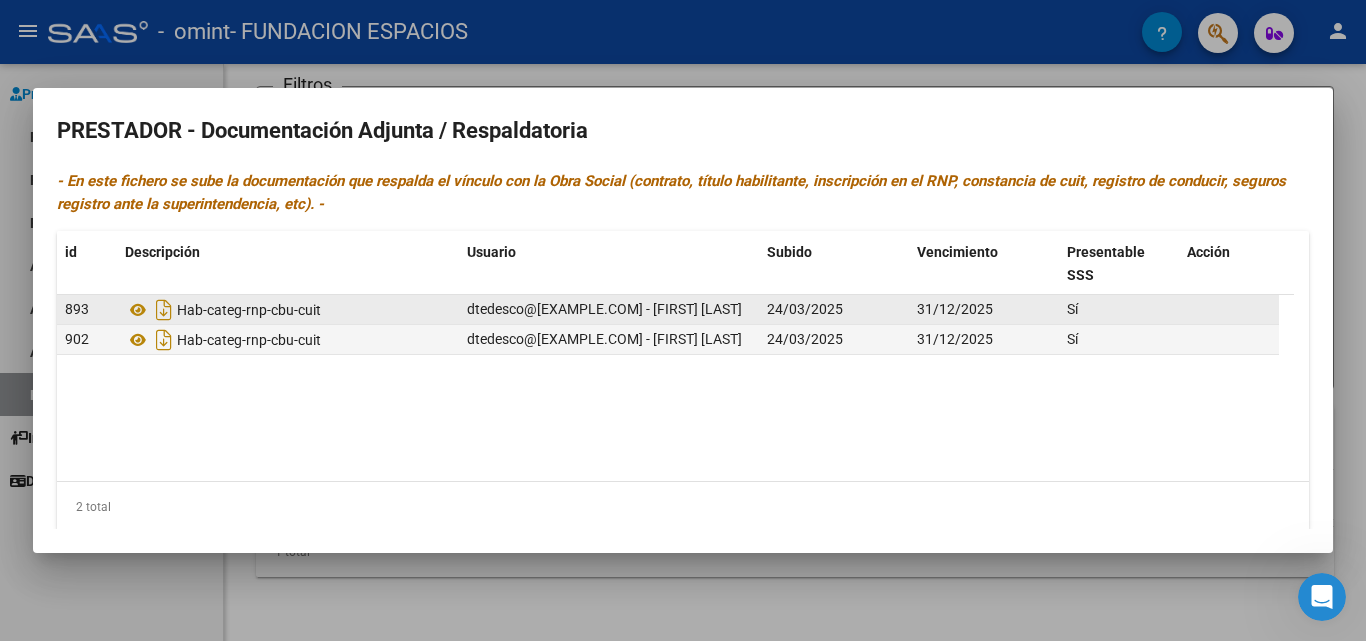 scroll, scrollTop: 0, scrollLeft: 0, axis: both 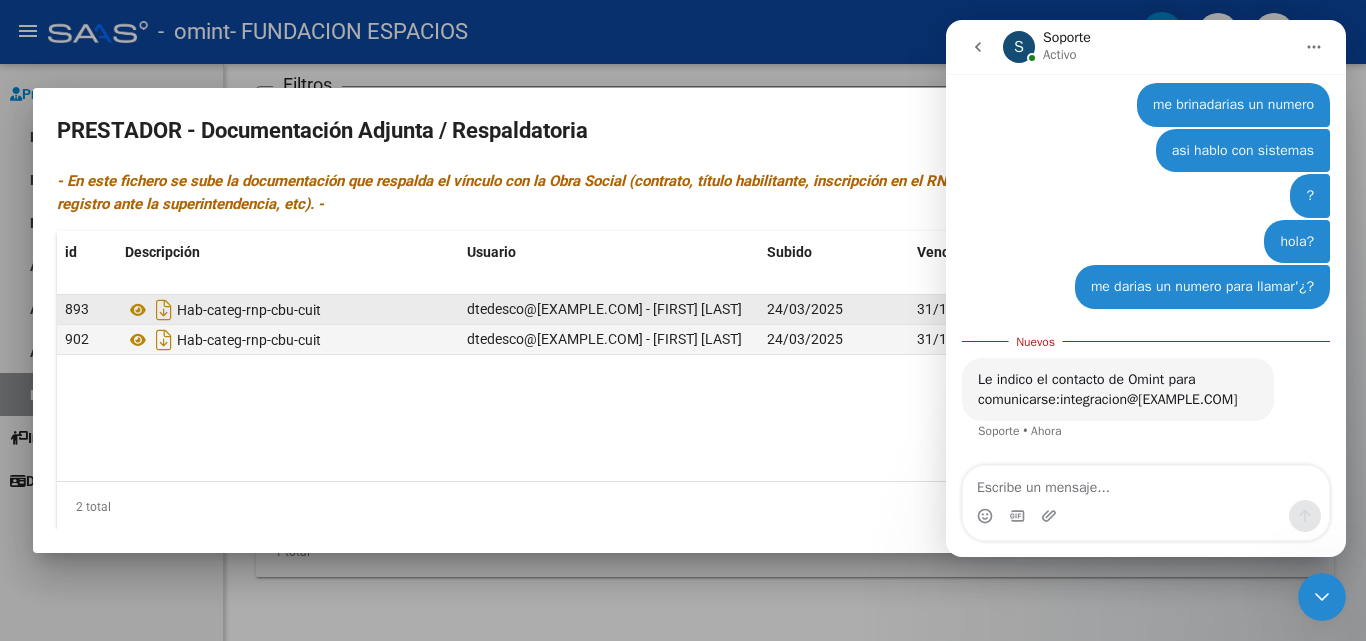 click on "👋 ¡Hola! ¿Sobre qué tema necesitas ayuda? Fin • Hace 6m 🆘 Otra consulta Fundación • Hace 6m Te paso con un operador para ayudarte mejor. Fin • Hace 6m ¡Hola! Muchas gracias por comunicarse con el soporte técnico de la plataforma. ¿Cómo te podemos ayudar? Fin • Hace 6m buenos dias, el cuit de mi perfil no coincide con el cuit de la empresa Fundación • Hace 6m el cuit es [NUMBER] Fundación • Hace 5m y sale el cuit [NUMBER] Fundación • Hace 5m como lo puedo cambiar? Fundación • Hace 5m Este mensaje fue eliminado Soporte • Hace 5m el mail coincide pero el cuit no, no se que pasa y no puedo cargar las facturas como corresponde Fundación • Hace 4m salen facturas de prestadores que no conocemos, de [CITY] Fundación • Hace 4m Para modificación de cuit o algún dato del usuario deberá comunicarse directamente con la obra social para que realicen la modificación Soporte • Hace 3m me brinadarias un numero" at bounding box center (1146, -147) 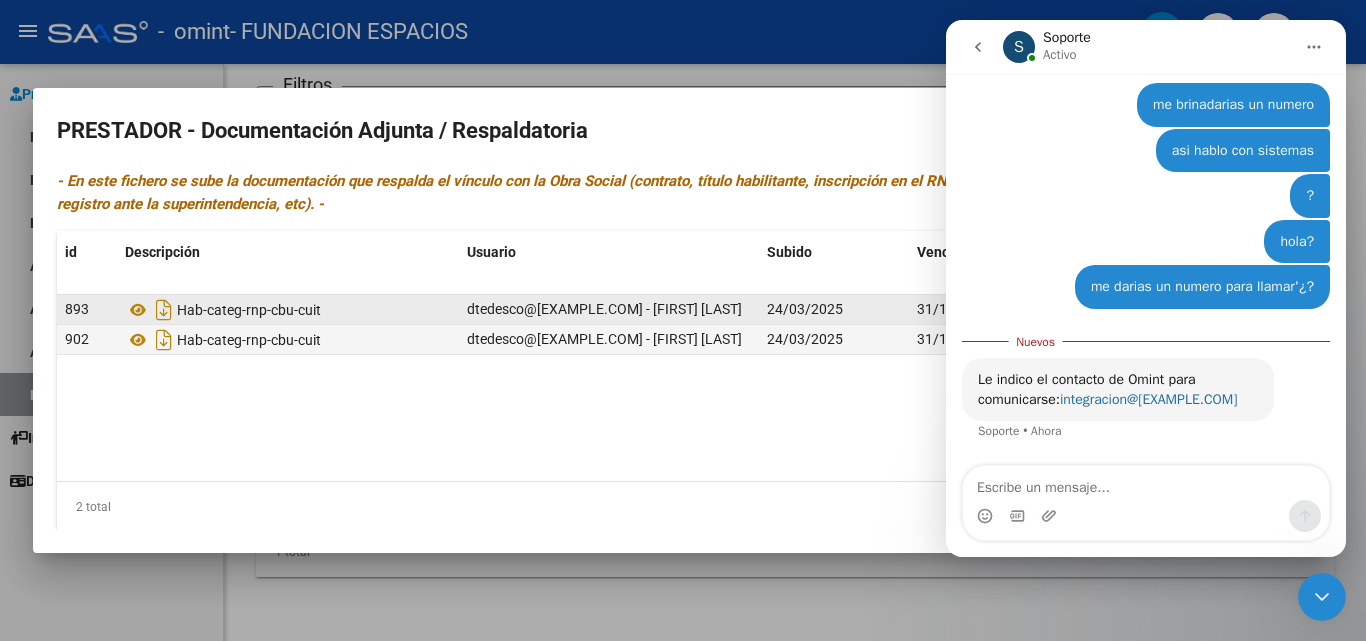 click on "integracion@[EXAMPLE.COM]" at bounding box center [1149, 399] 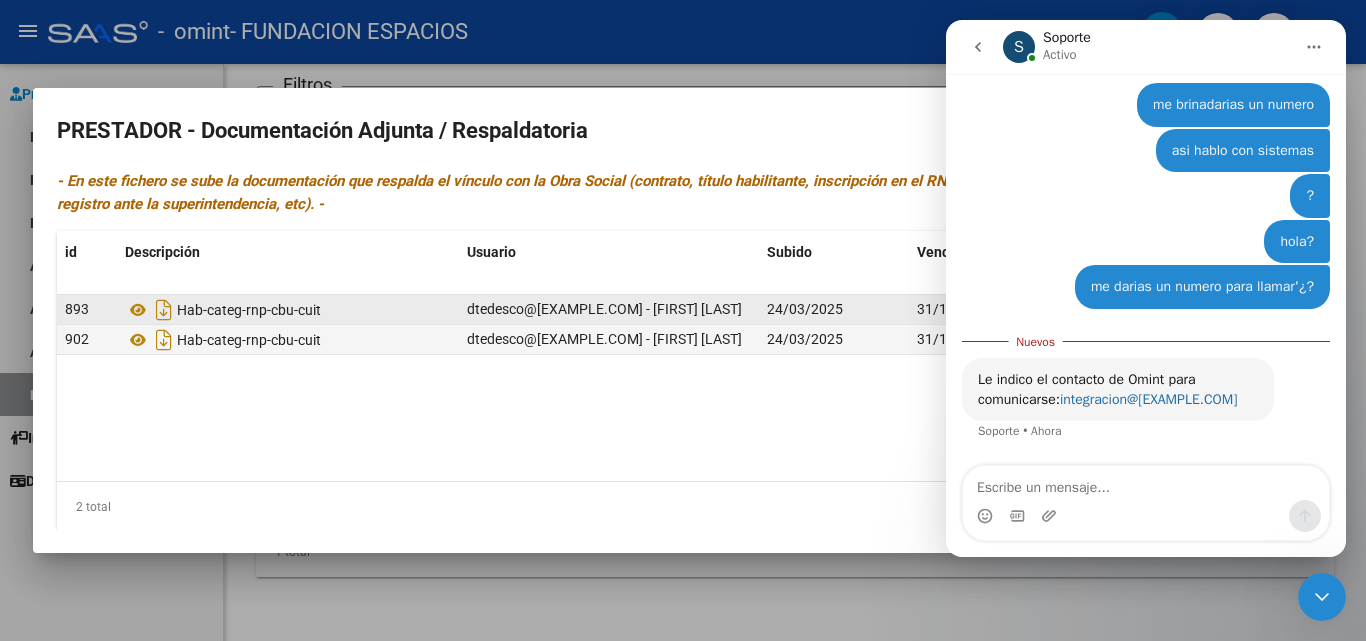 click on "integracion@[EXAMPLE.COM]" at bounding box center [1149, 399] 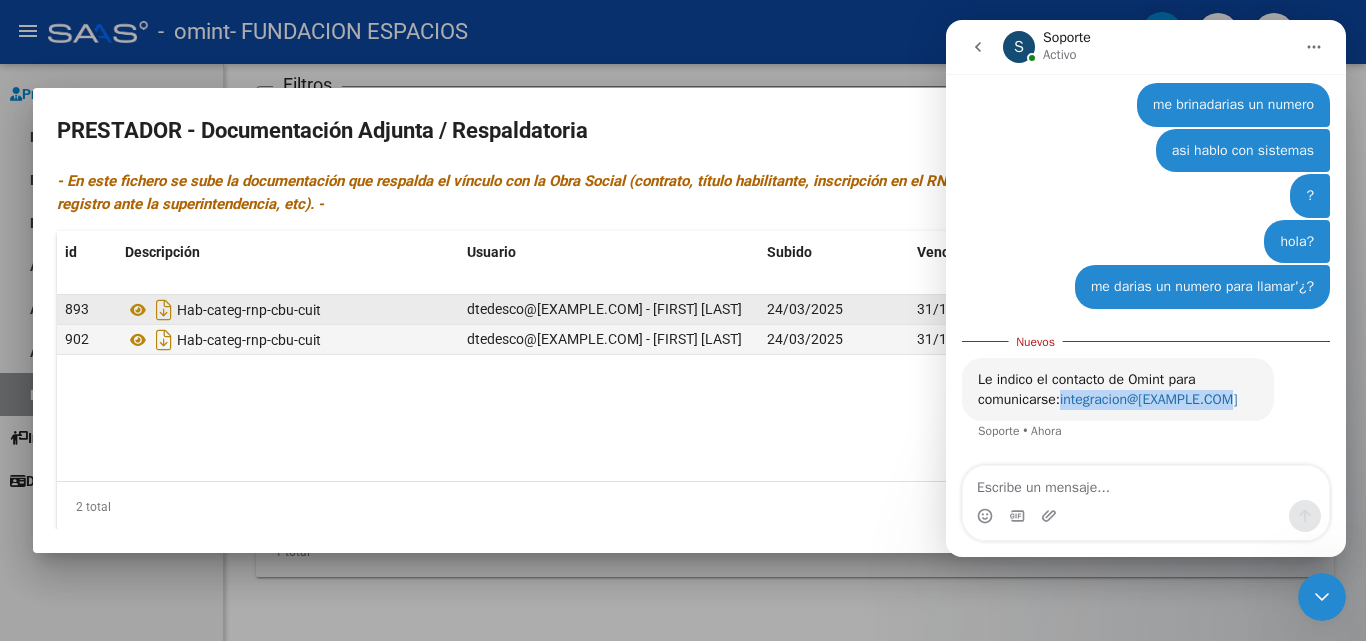 drag, startPoint x: 1238, startPoint y: 397, endPoint x: 1062, endPoint y: 407, distance: 176.28386 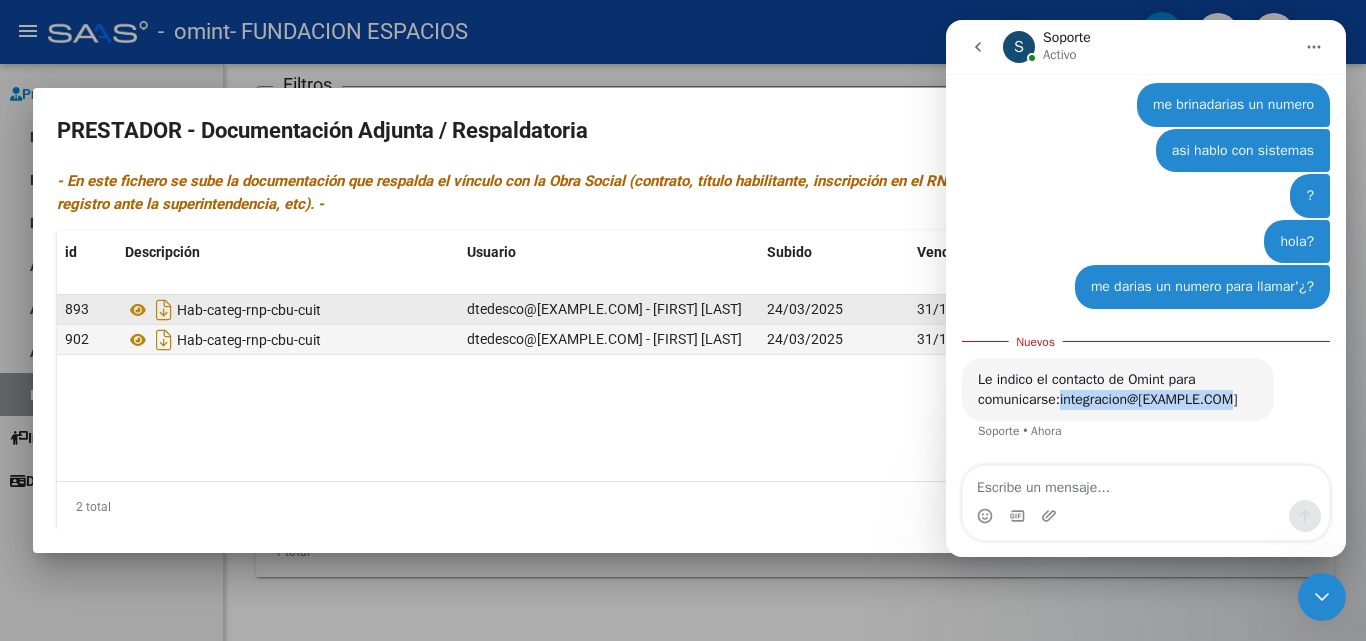 scroll, scrollTop: 988, scrollLeft: 0, axis: vertical 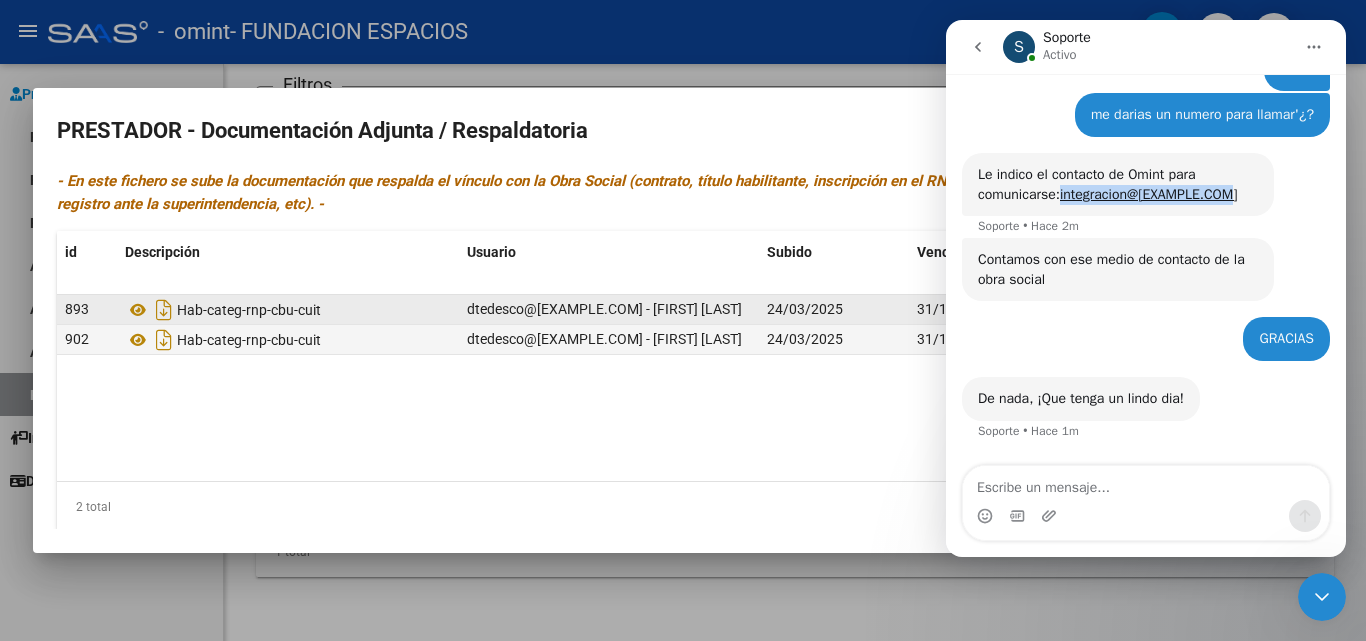 click 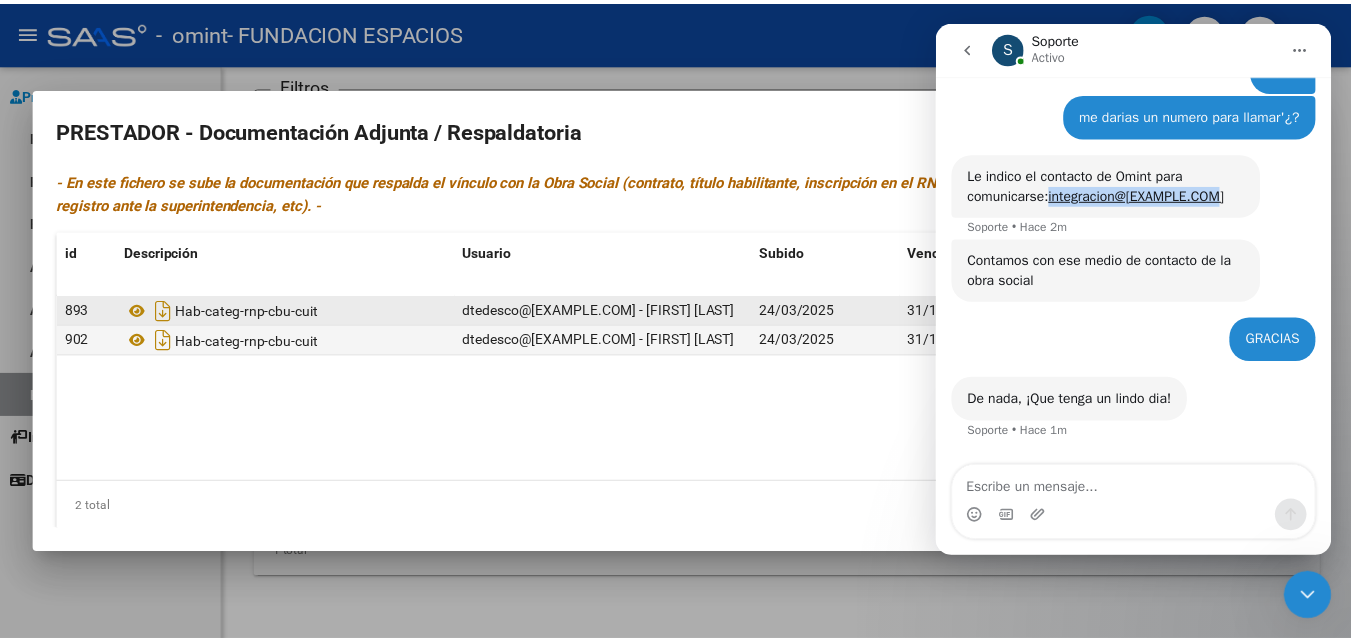 scroll, scrollTop: 0, scrollLeft: 0, axis: both 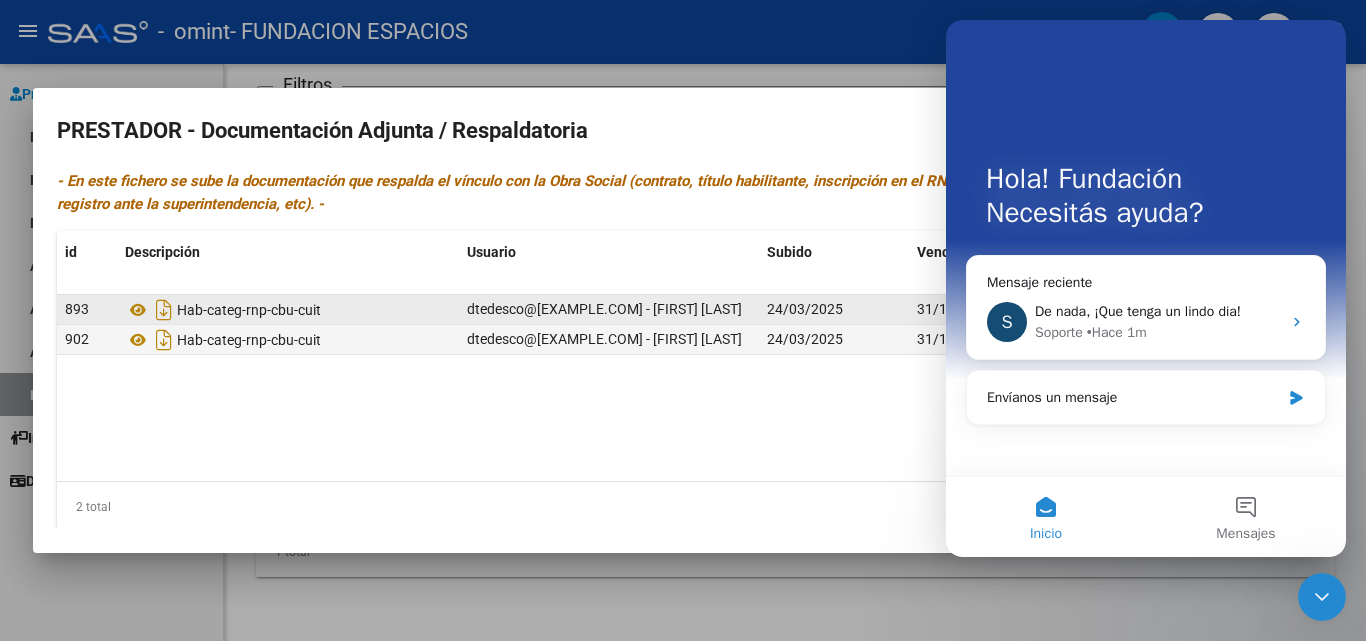 click 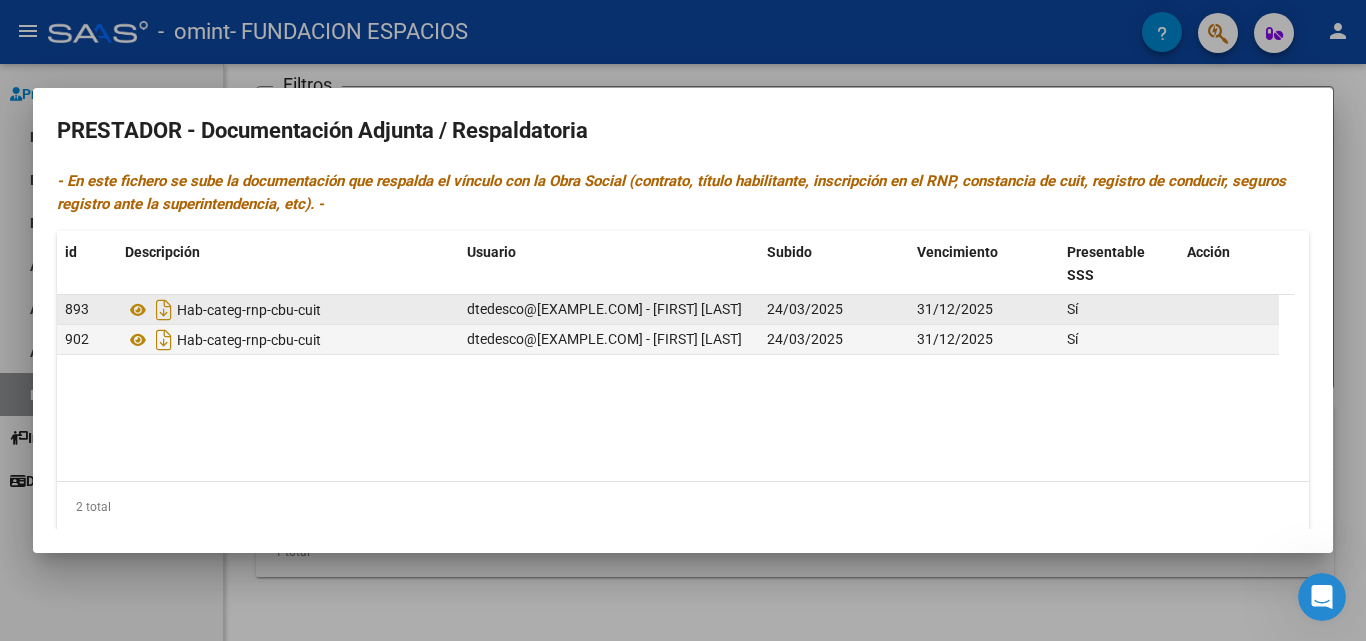 drag, startPoint x: 1325, startPoint y: 28, endPoint x: 1324, endPoint y: 46, distance: 18.027756 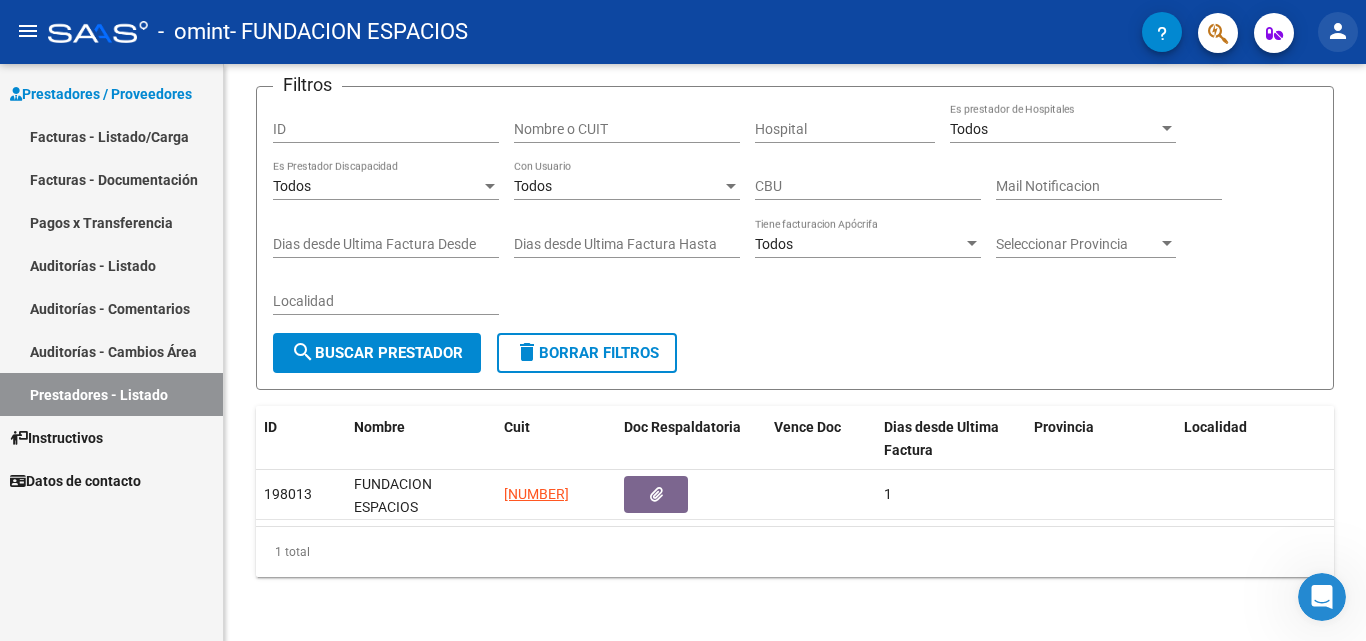 click on "person" 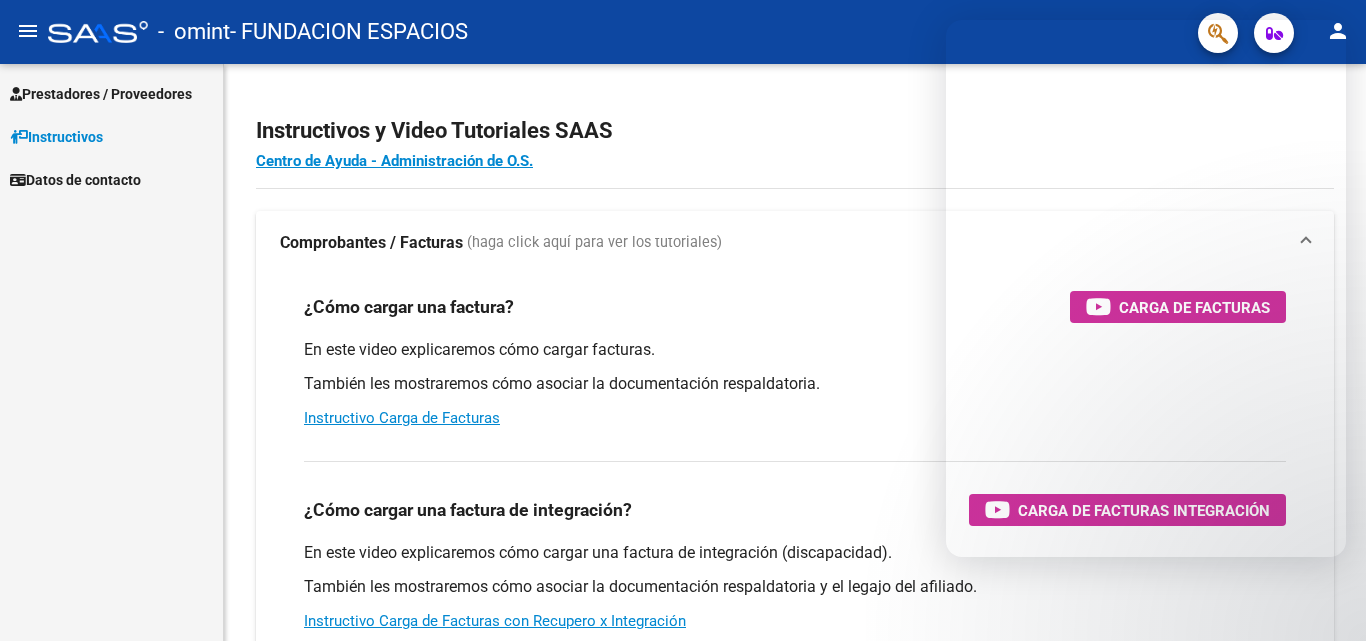 scroll, scrollTop: 0, scrollLeft: 0, axis: both 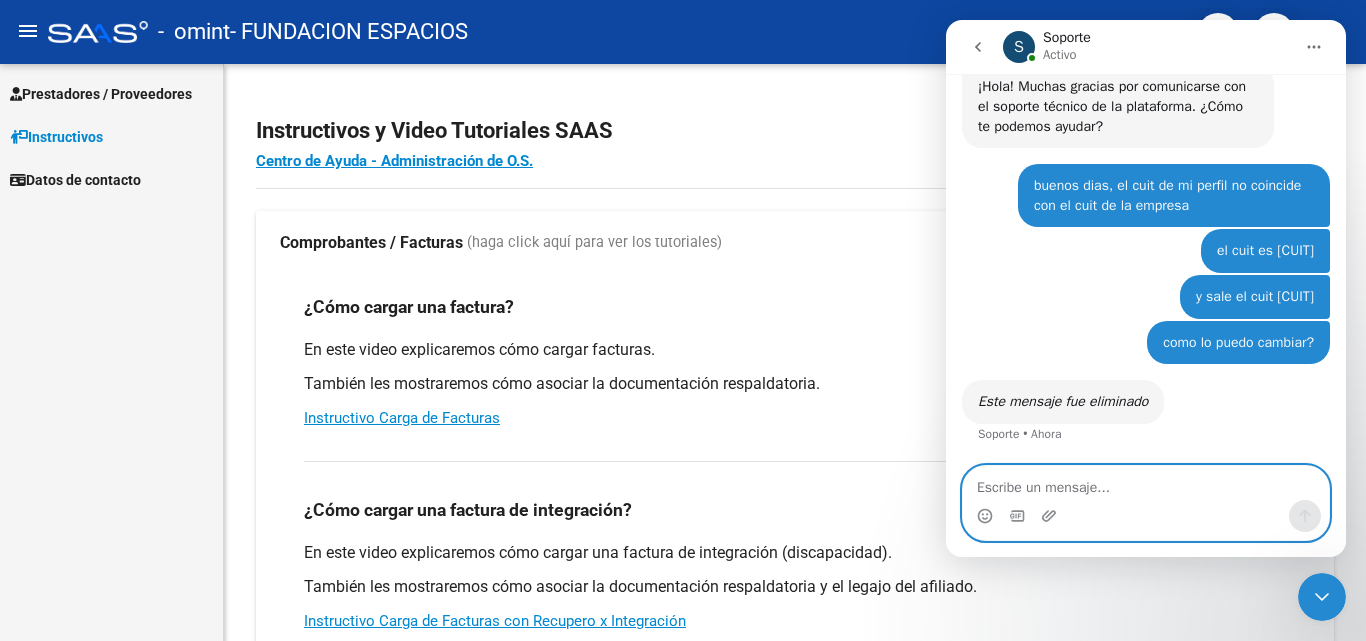 click at bounding box center (1146, 483) 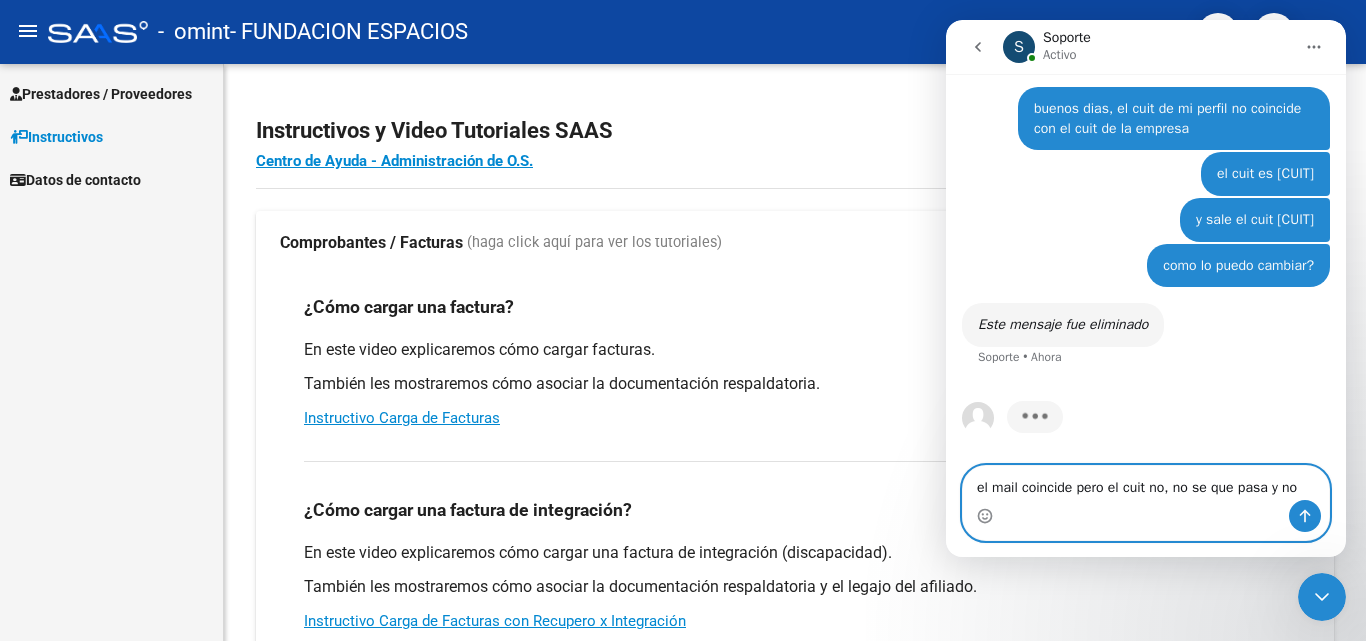 scroll, scrollTop: 372, scrollLeft: 0, axis: vertical 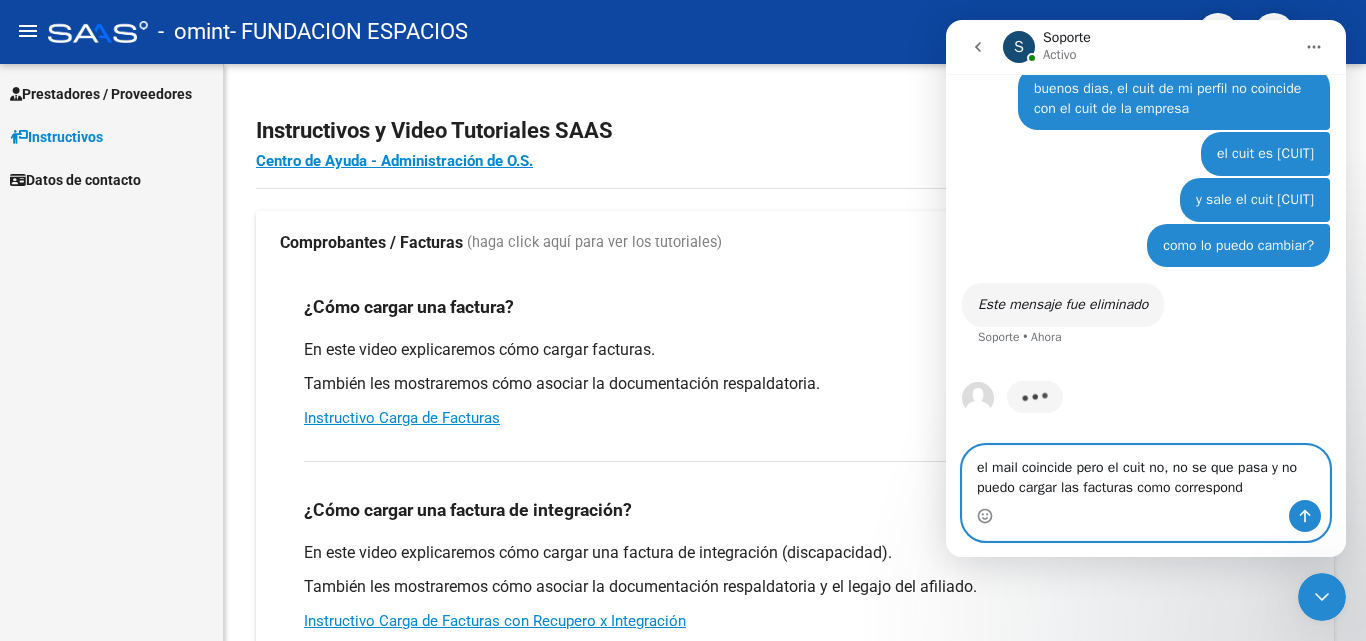 type on "el mail coincide pero el cuit no, no se que pasa y no puedo cargar las facturas como corresponde" 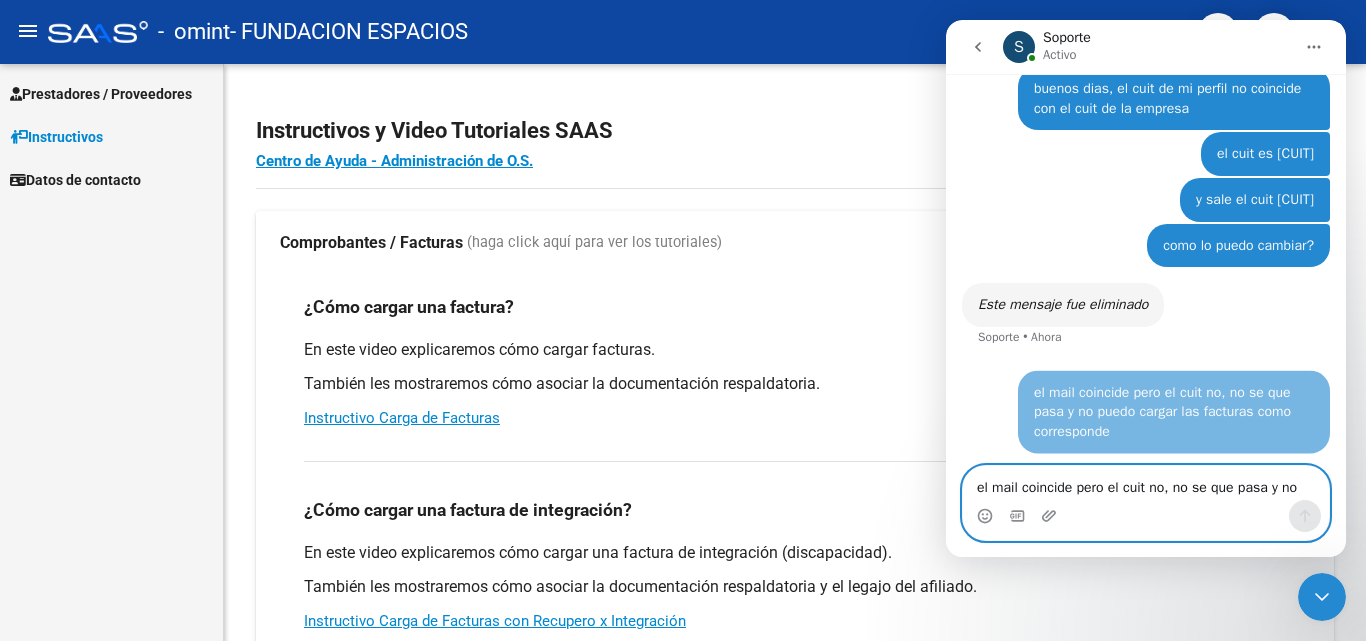 scroll, scrollTop: 451, scrollLeft: 0, axis: vertical 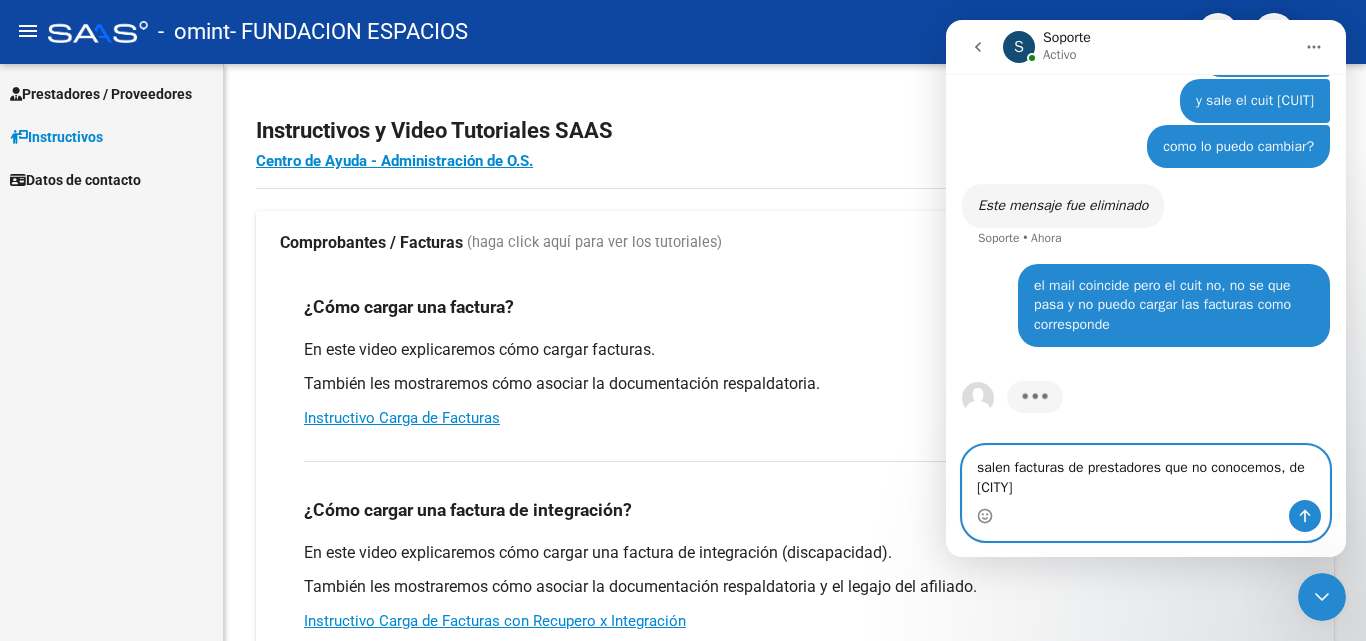 type on "salen facturas de prestadores que no conocemos, de [CITY]" 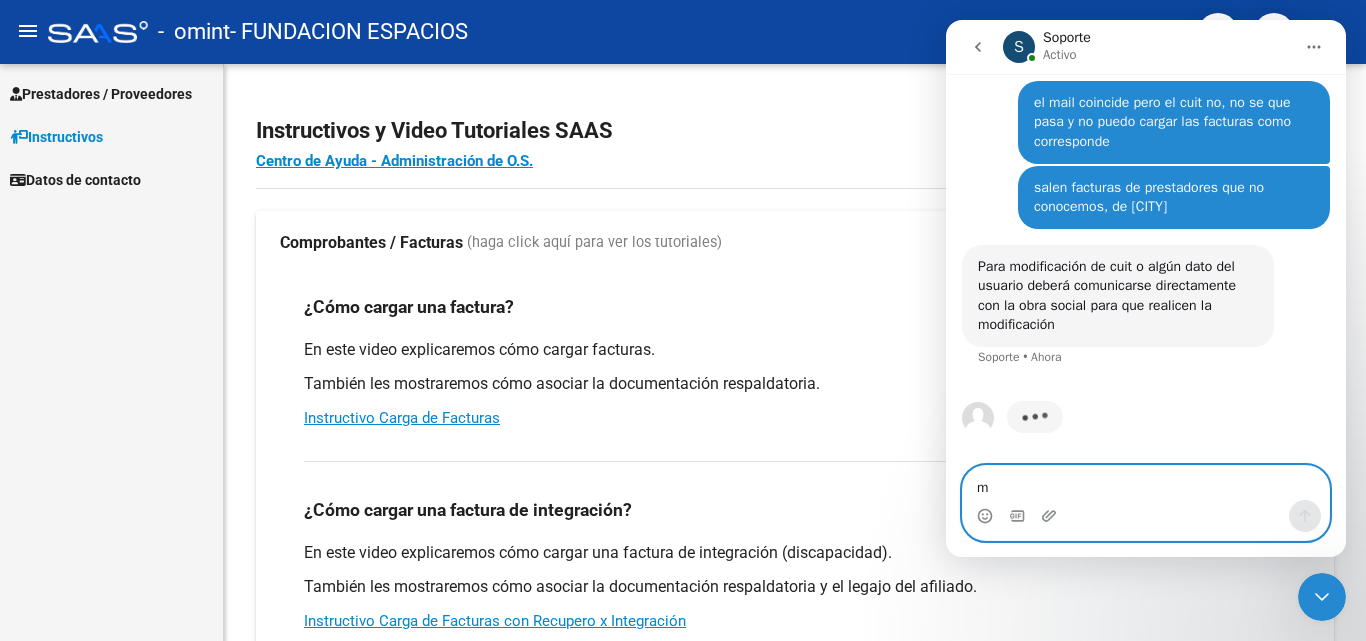 scroll, scrollTop: 557, scrollLeft: 0, axis: vertical 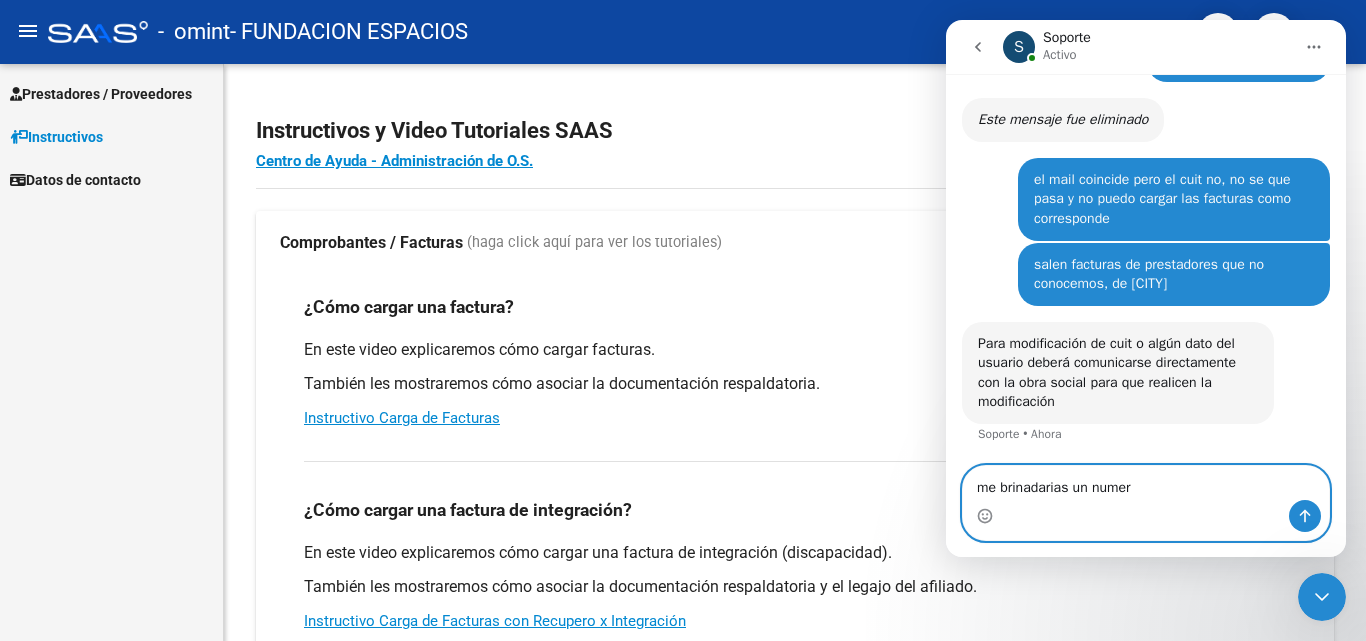 type on "me brinadarias un numero" 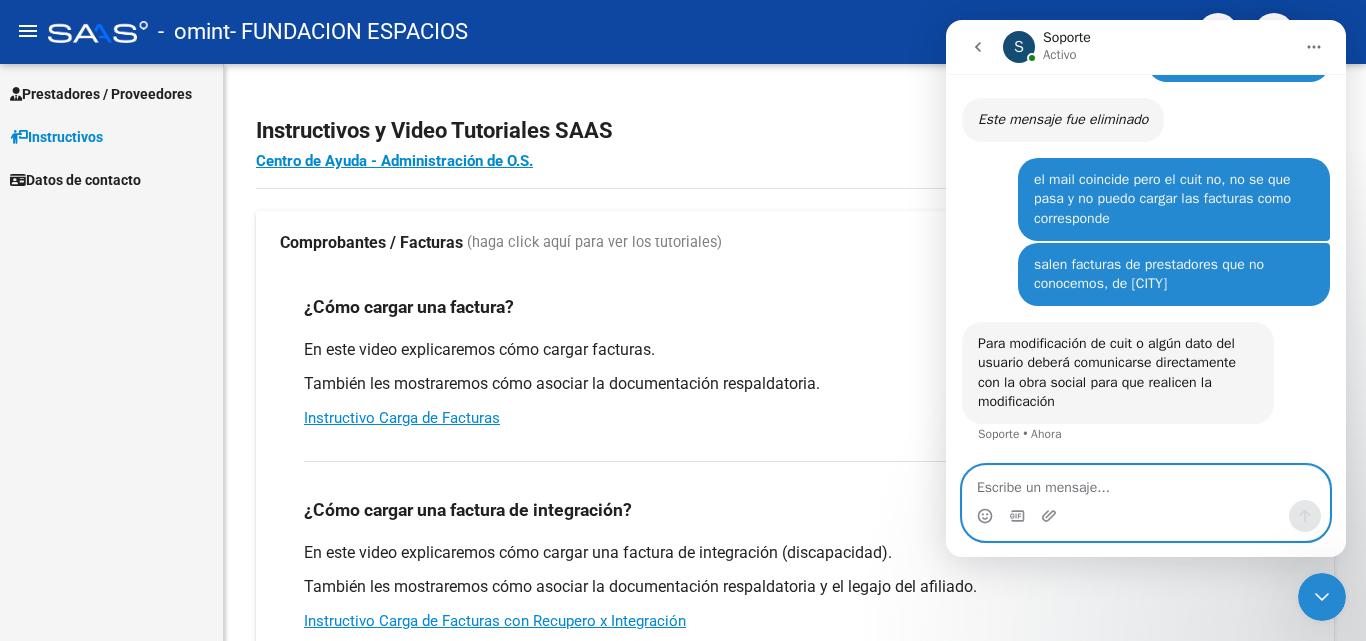 scroll, scrollTop: 617, scrollLeft: 0, axis: vertical 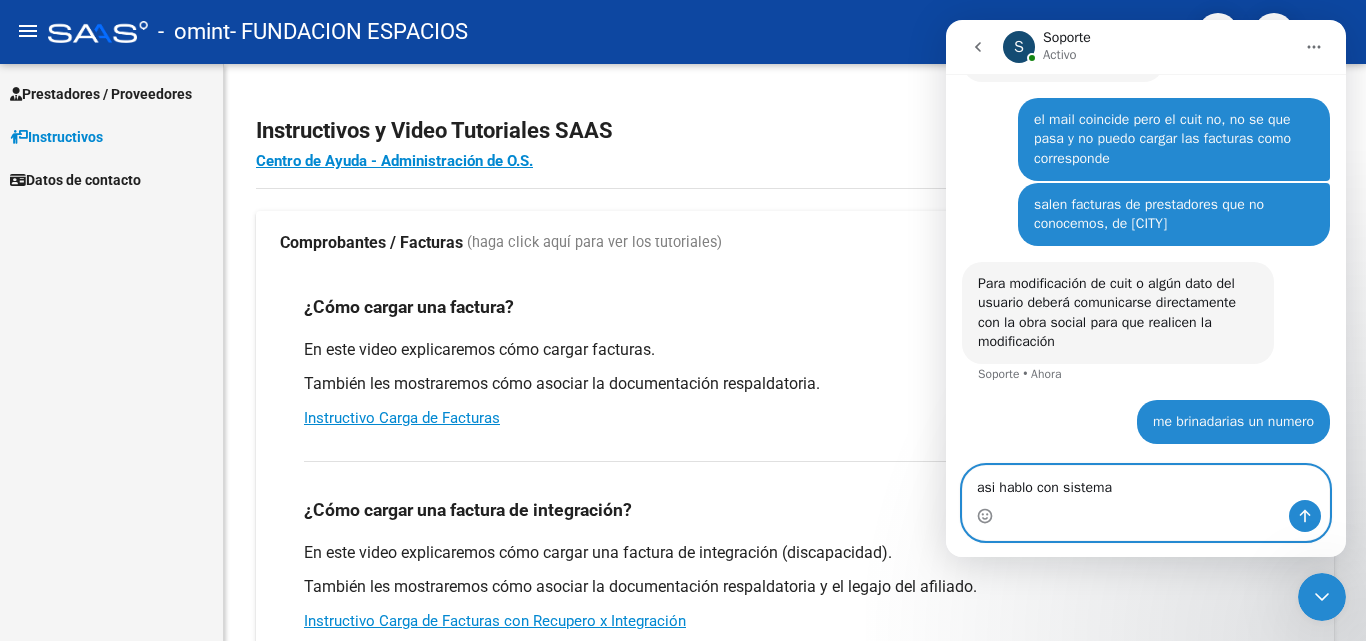 type on "asi hablo con sistemas" 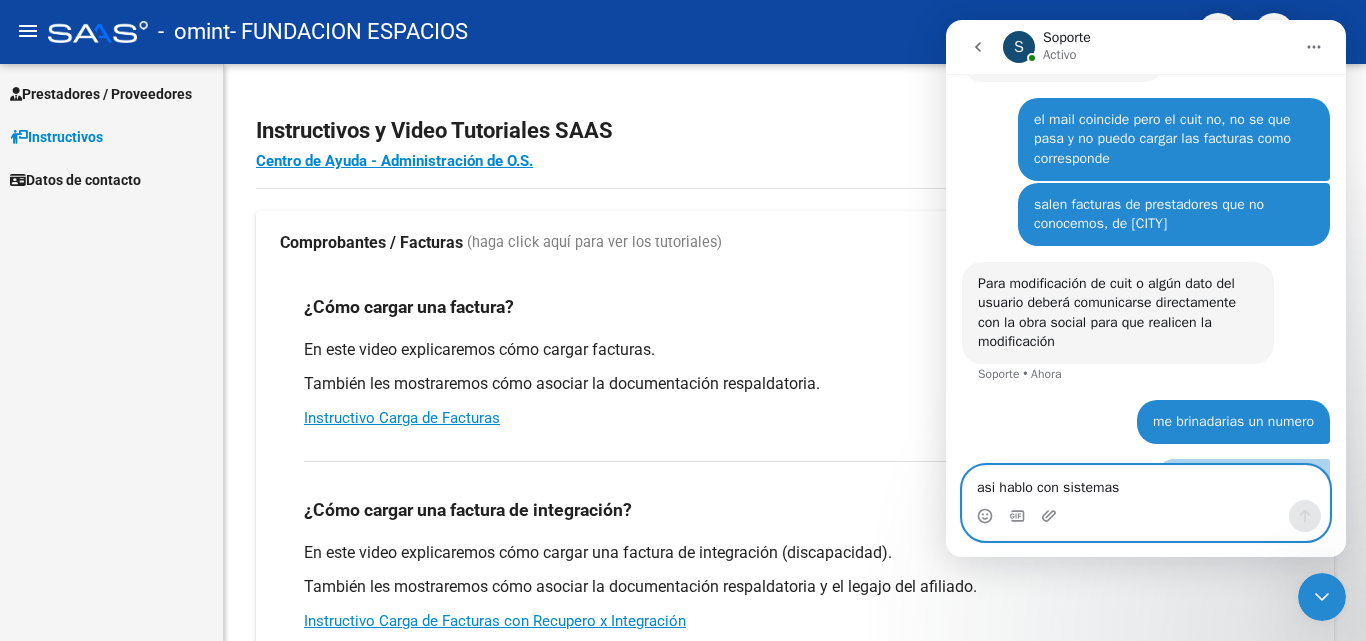 scroll, scrollTop: 662, scrollLeft: 0, axis: vertical 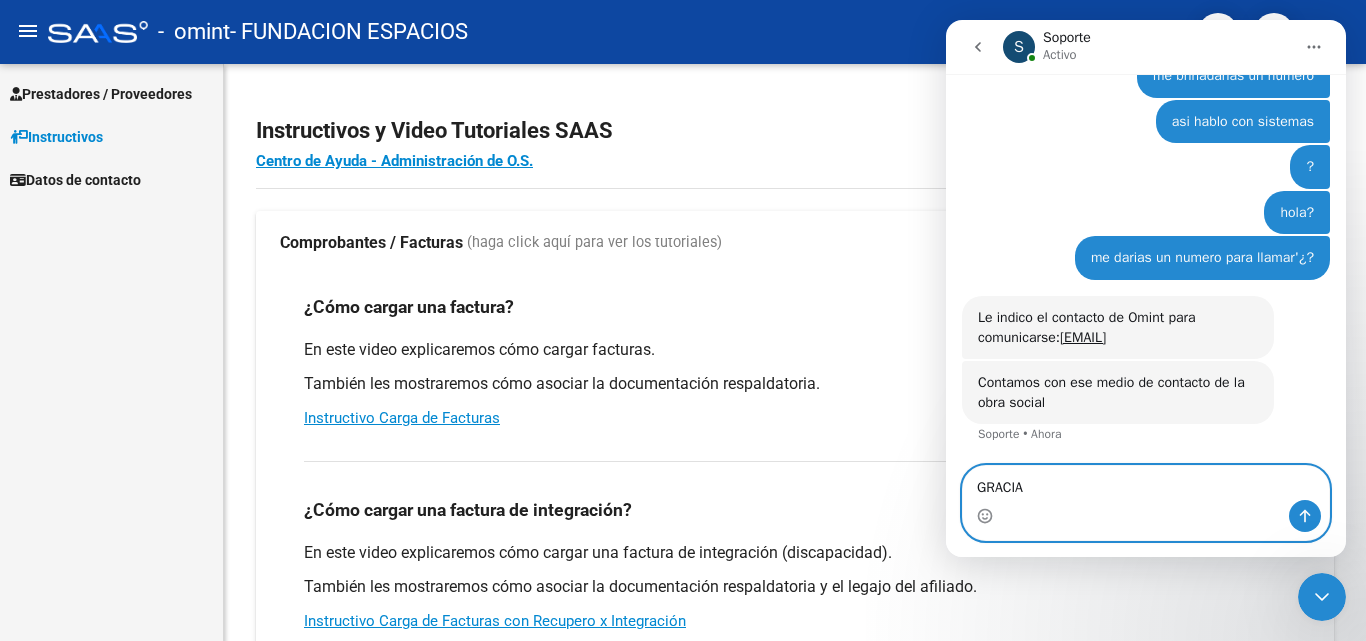 type on "GRACIAS" 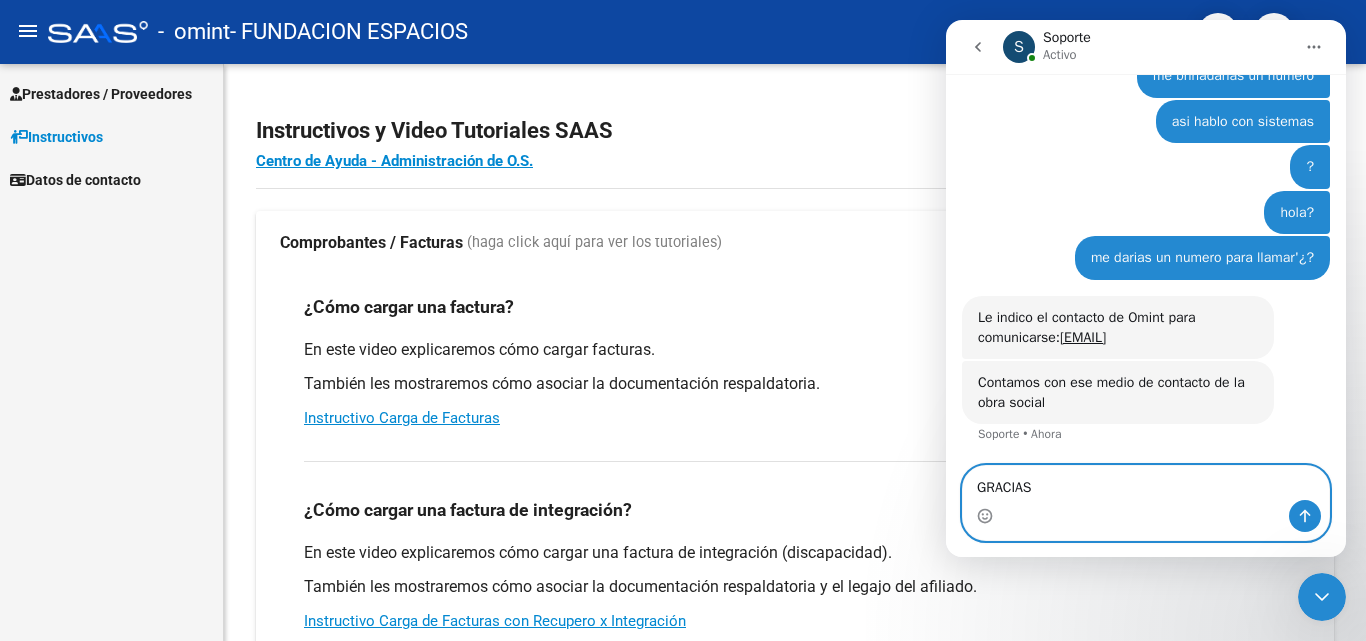 type 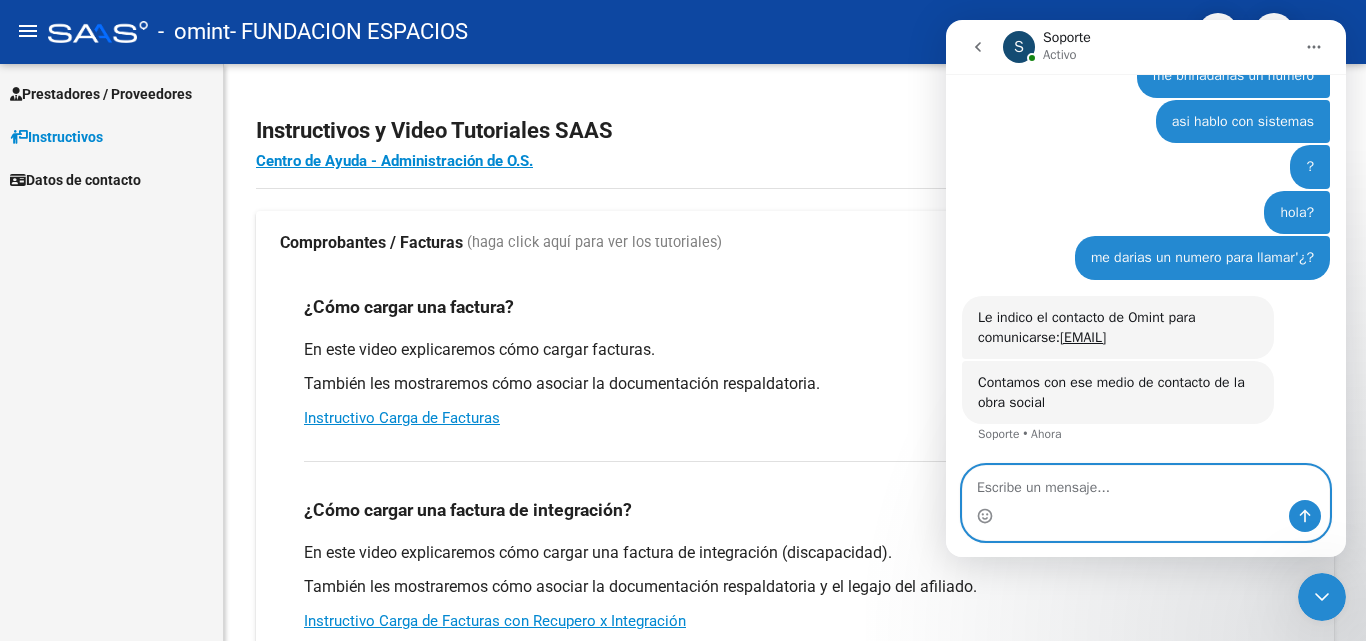 scroll, scrollTop: 1003, scrollLeft: 0, axis: vertical 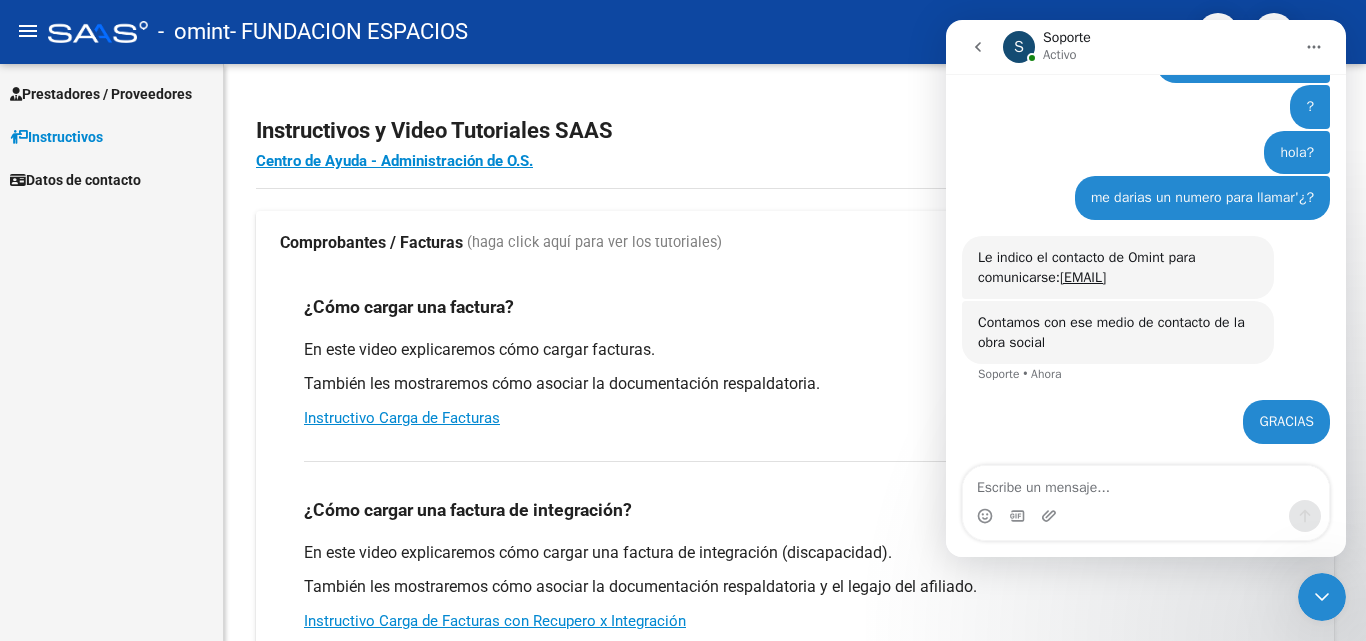 click 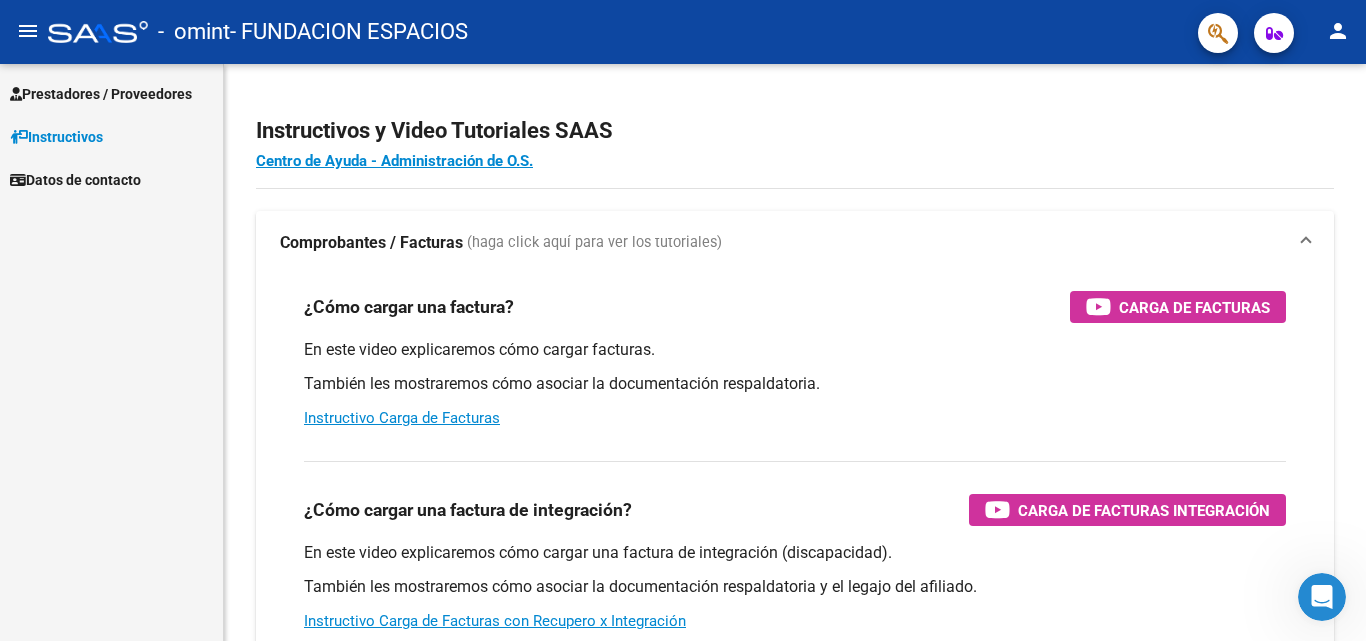 scroll, scrollTop: 0, scrollLeft: 0, axis: both 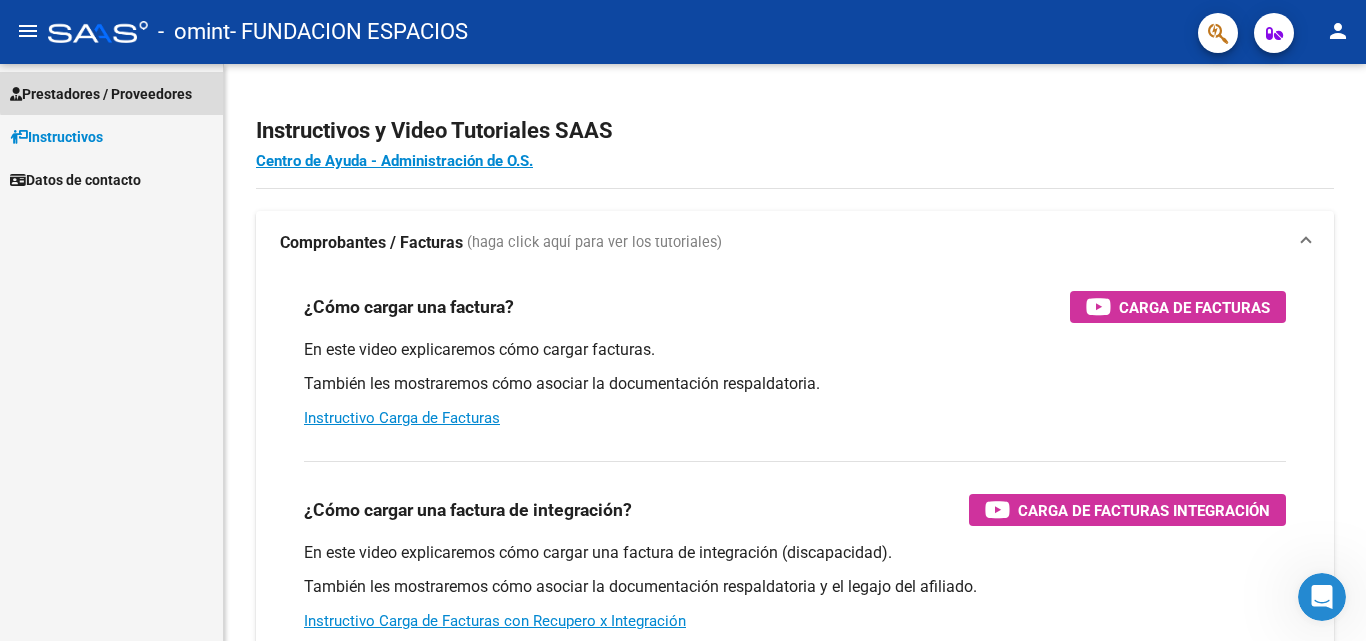 click on "Prestadores / Proveedores" at bounding box center (101, 94) 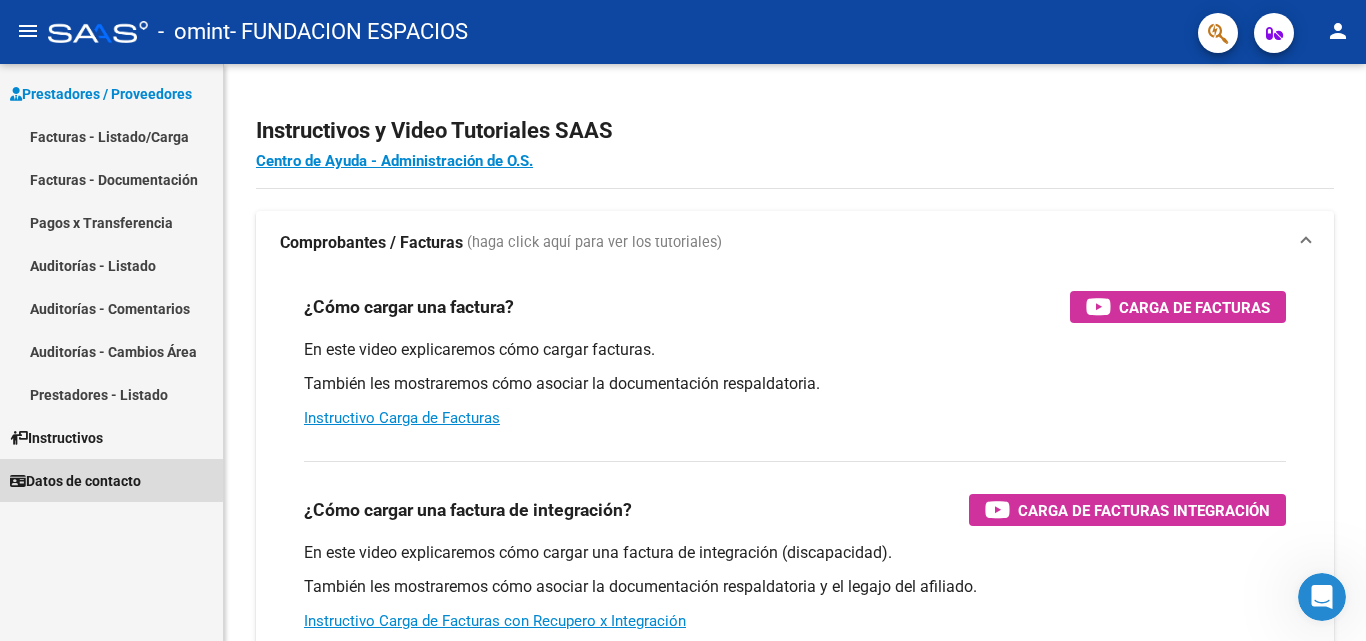 click on "Datos de contacto" at bounding box center (75, 481) 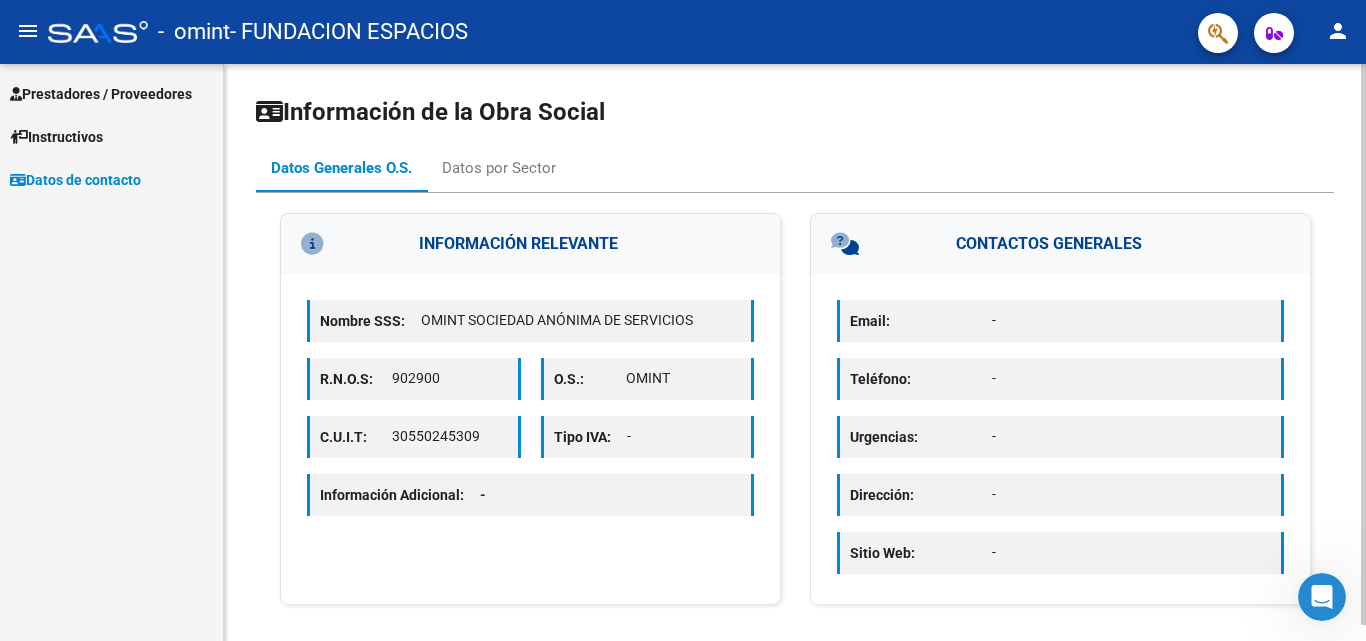click on "person" 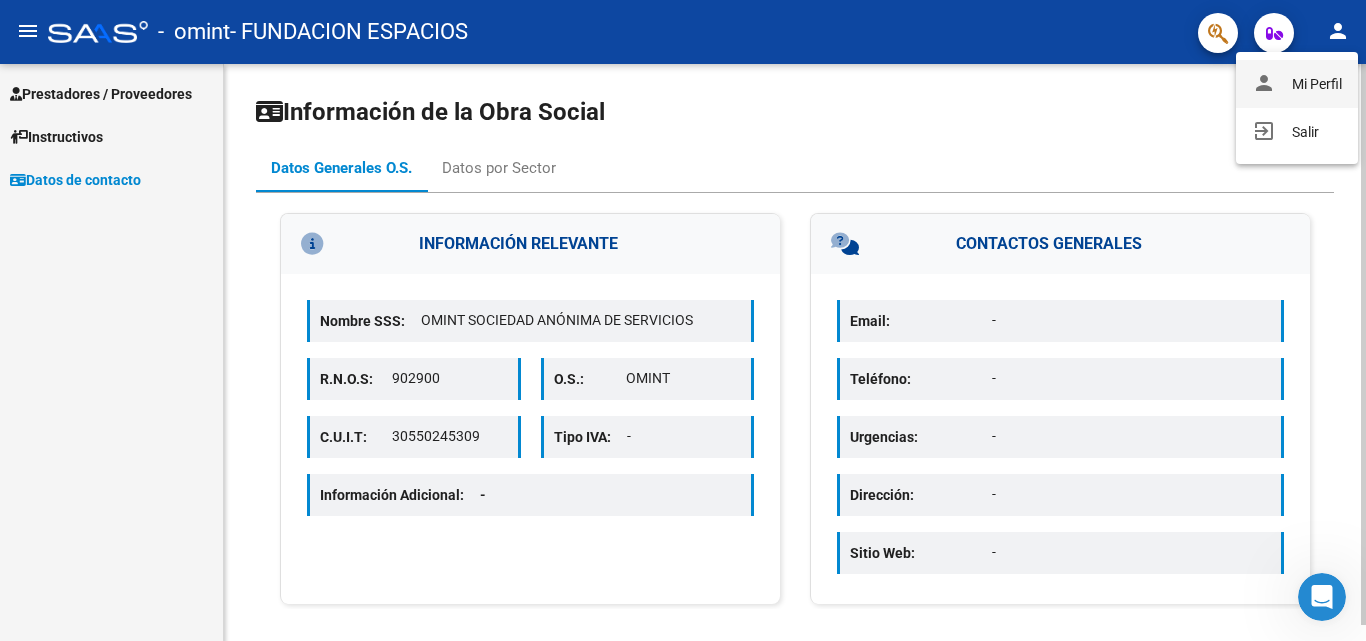 click on "person  Mi Perfil" at bounding box center (1297, 84) 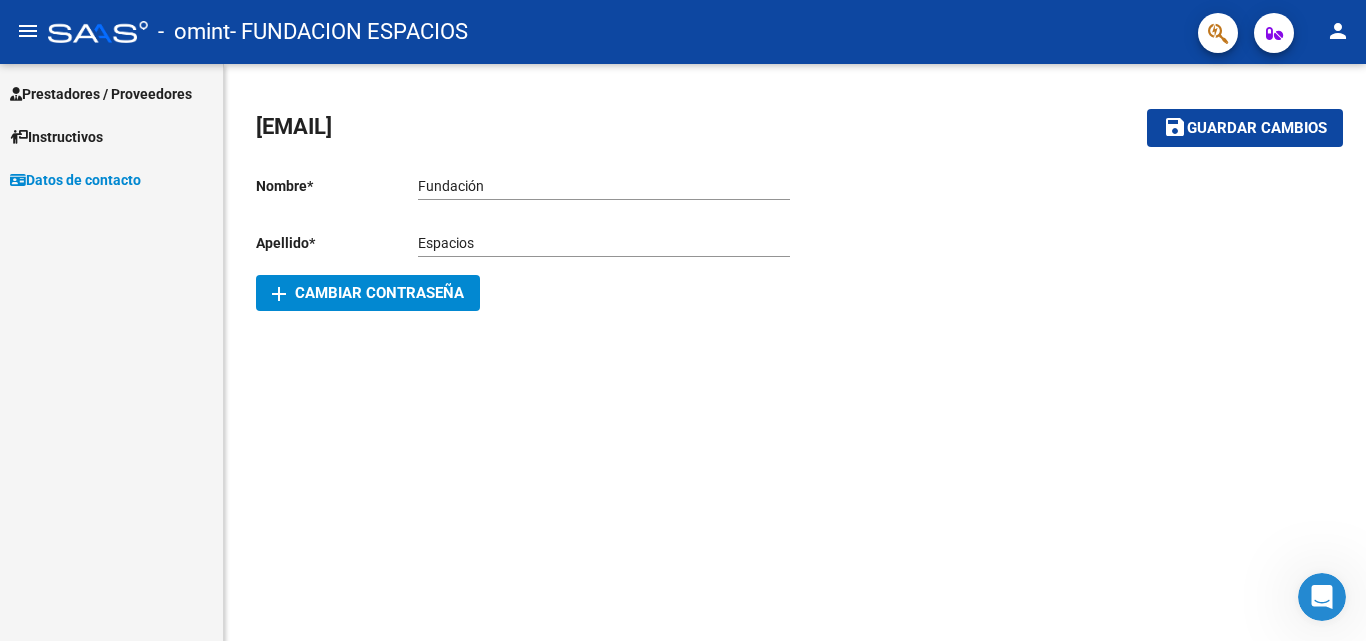 type 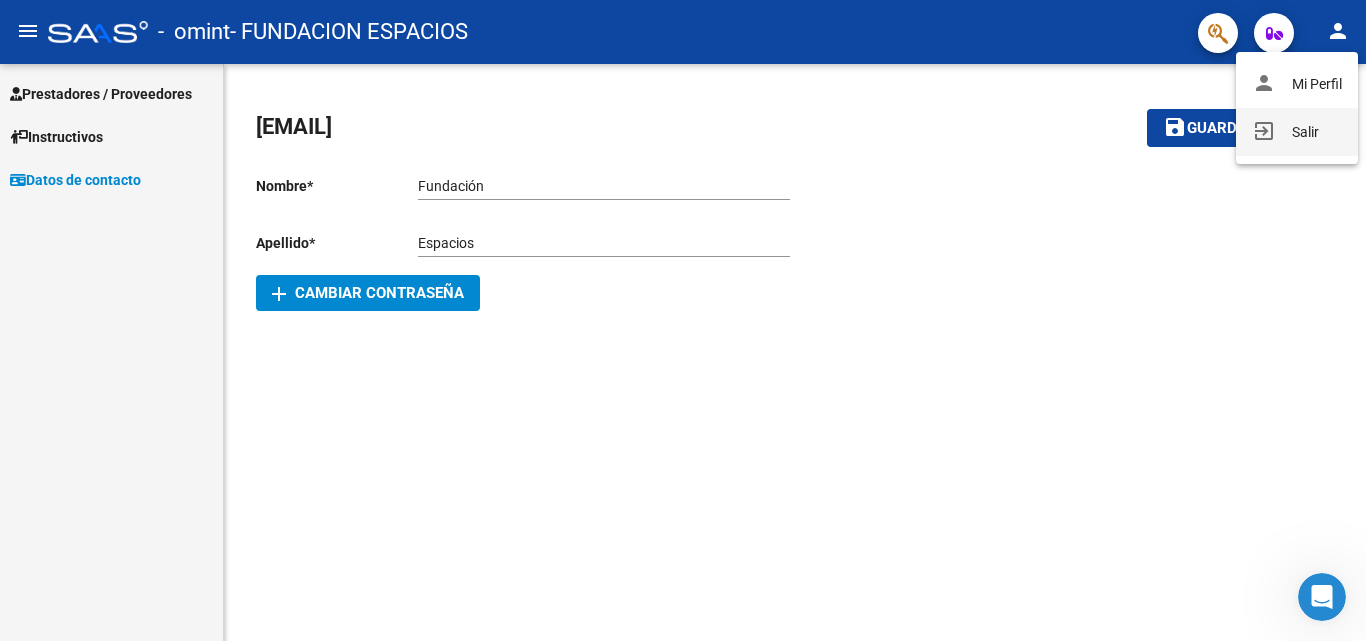 click on "exit_to_app  Salir" at bounding box center [1297, 132] 